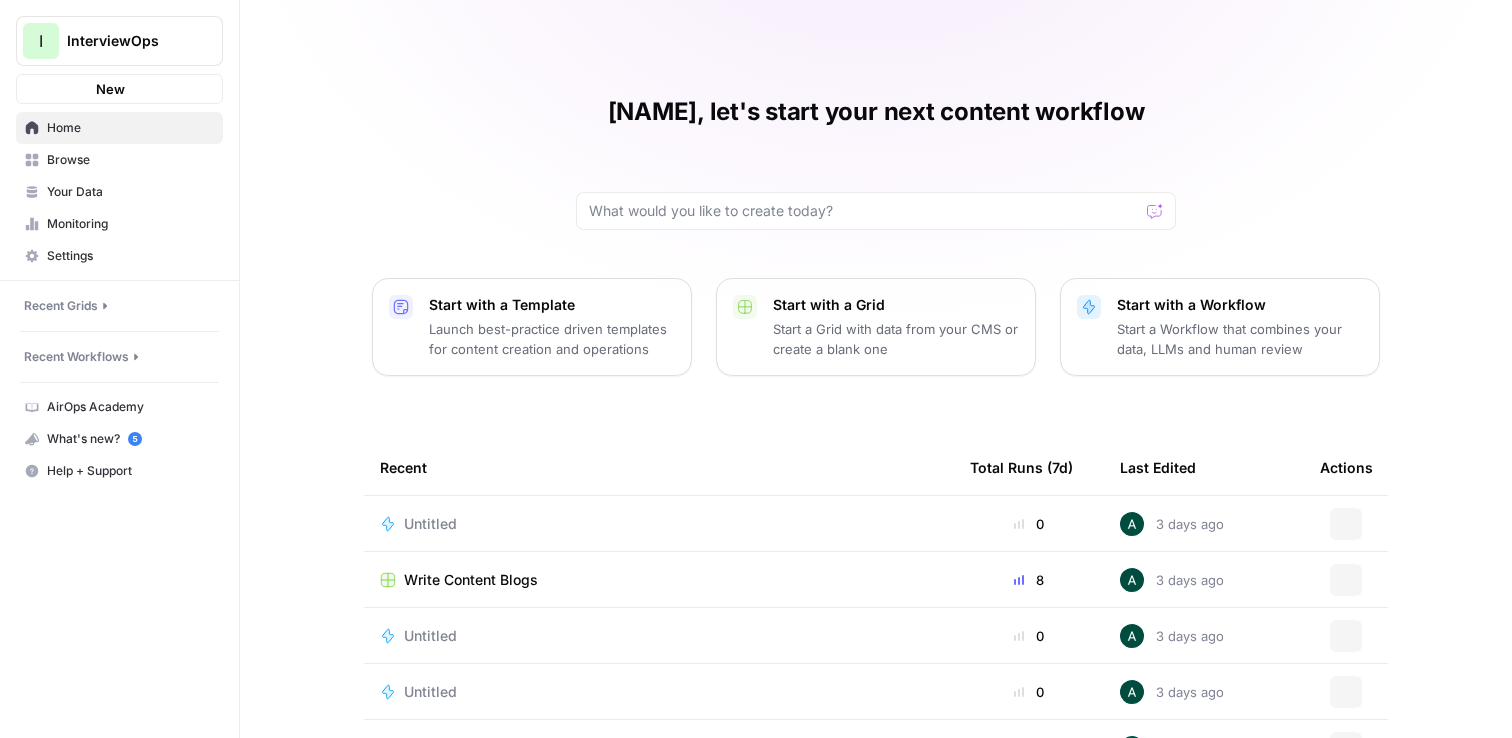 scroll, scrollTop: 0, scrollLeft: 0, axis: both 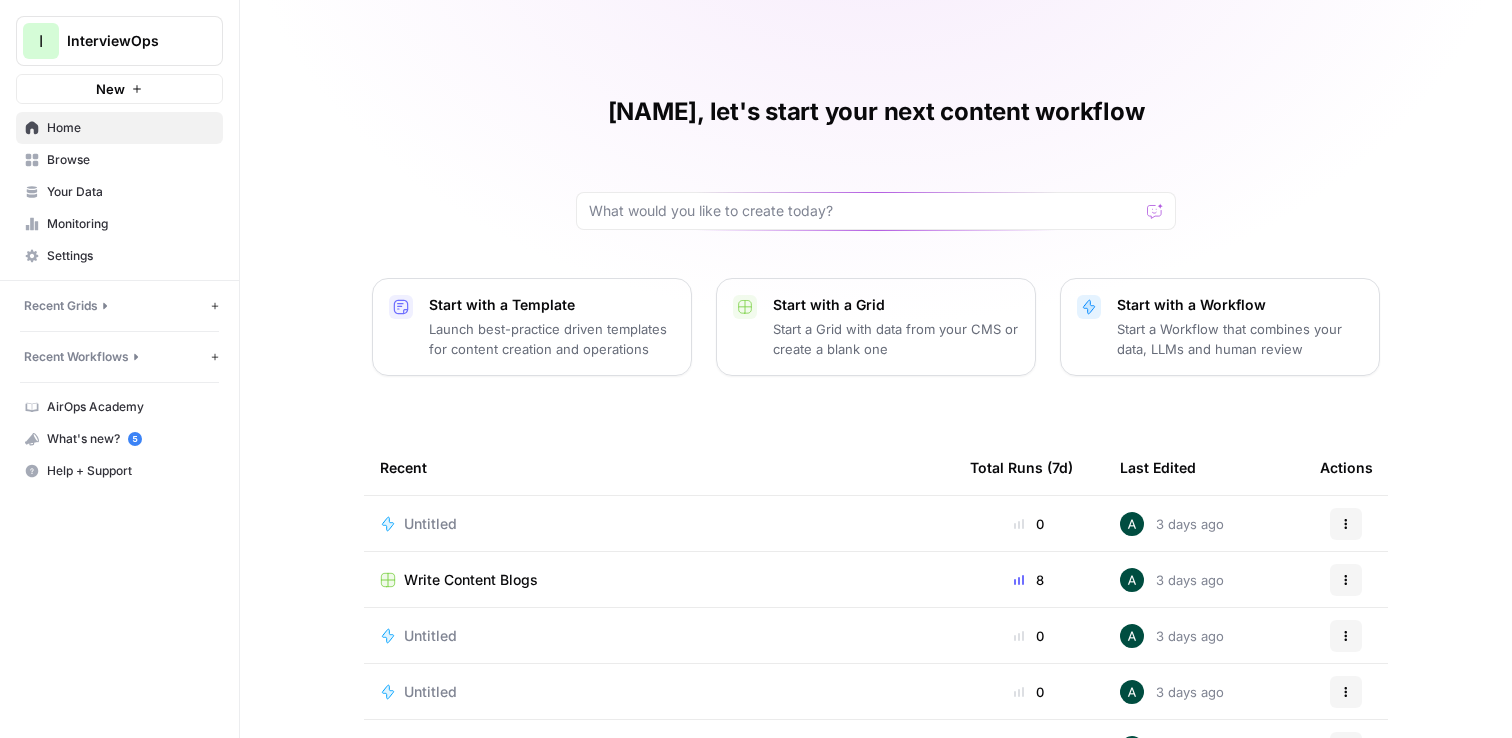 click on "Recent Grids" at bounding box center [115, 306] 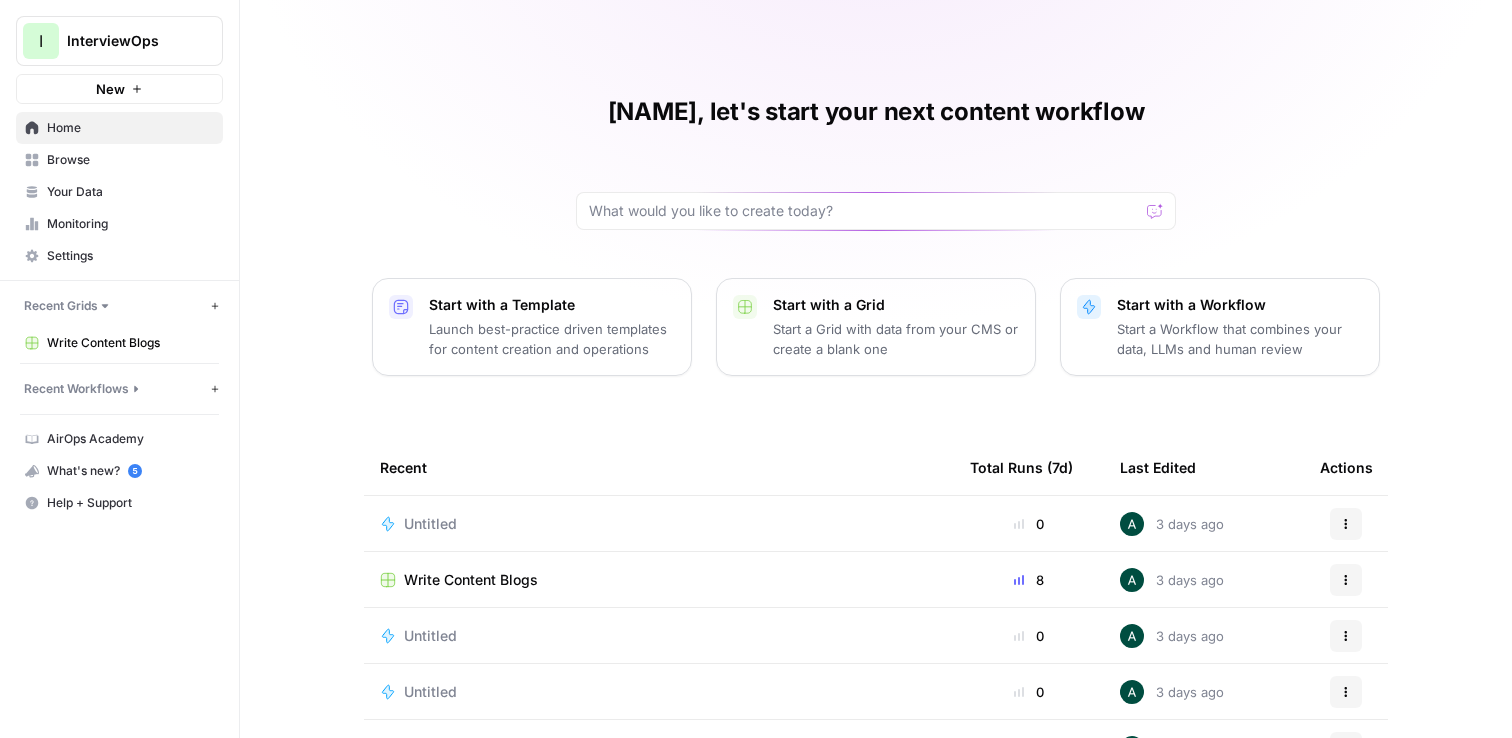 click on "Write Content Blogs" at bounding box center [130, 343] 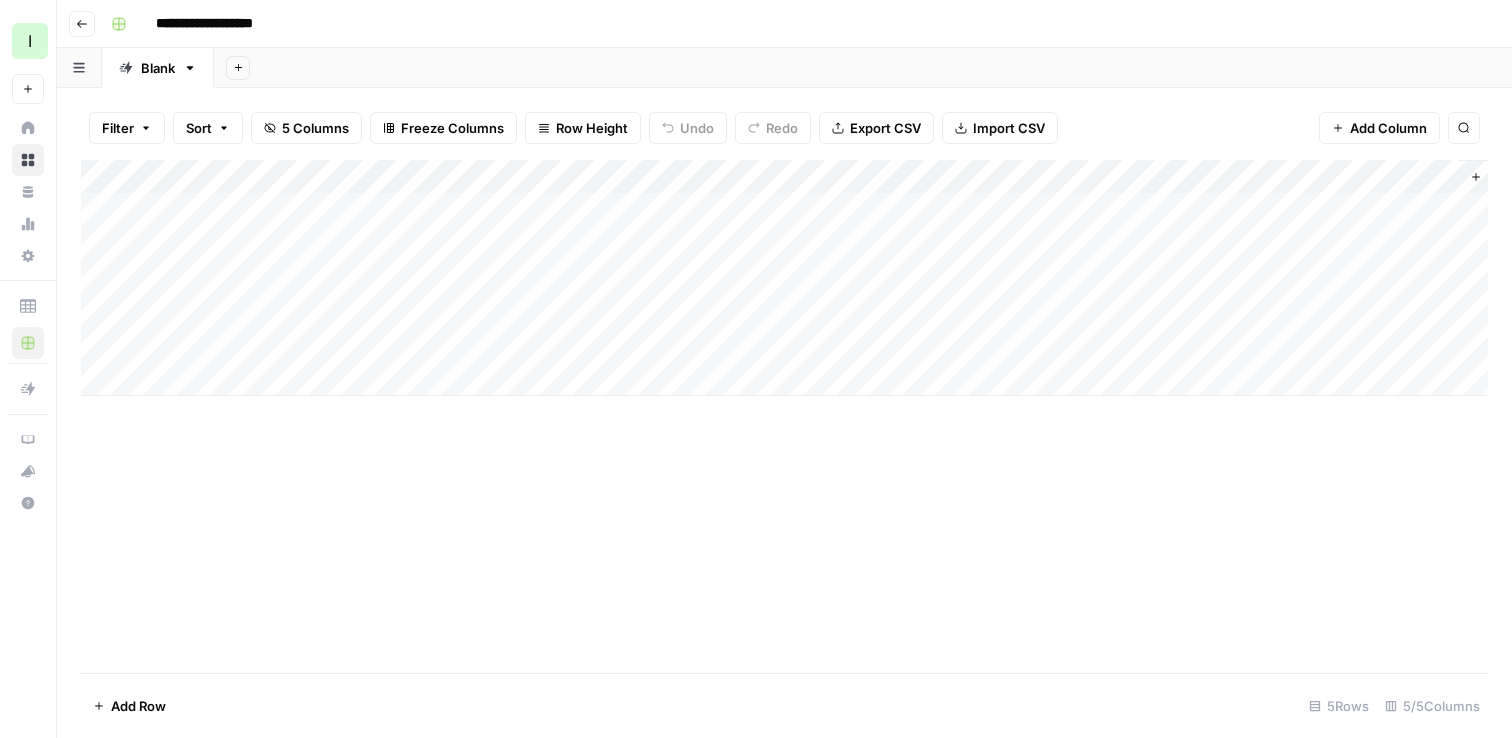 click on "Add Column" at bounding box center [784, 278] 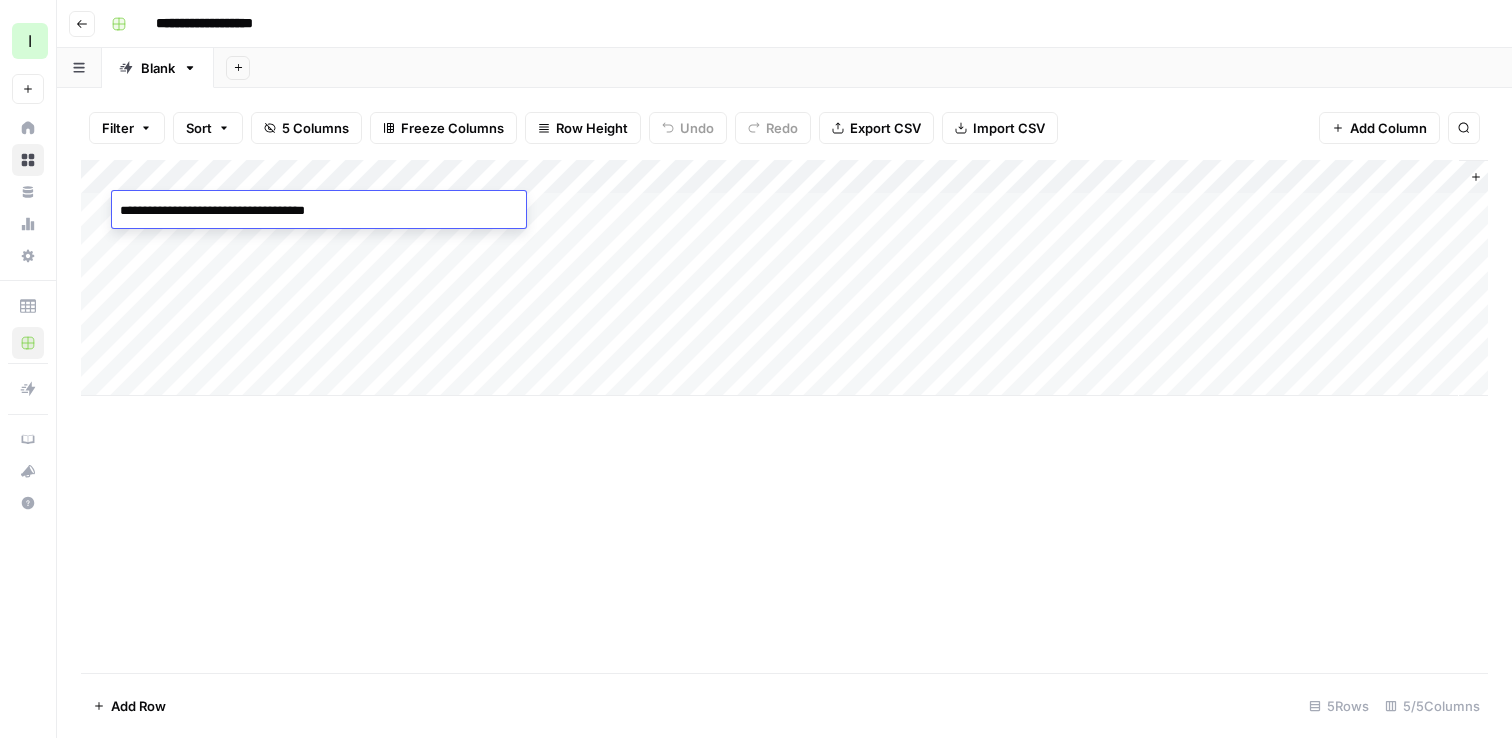 type 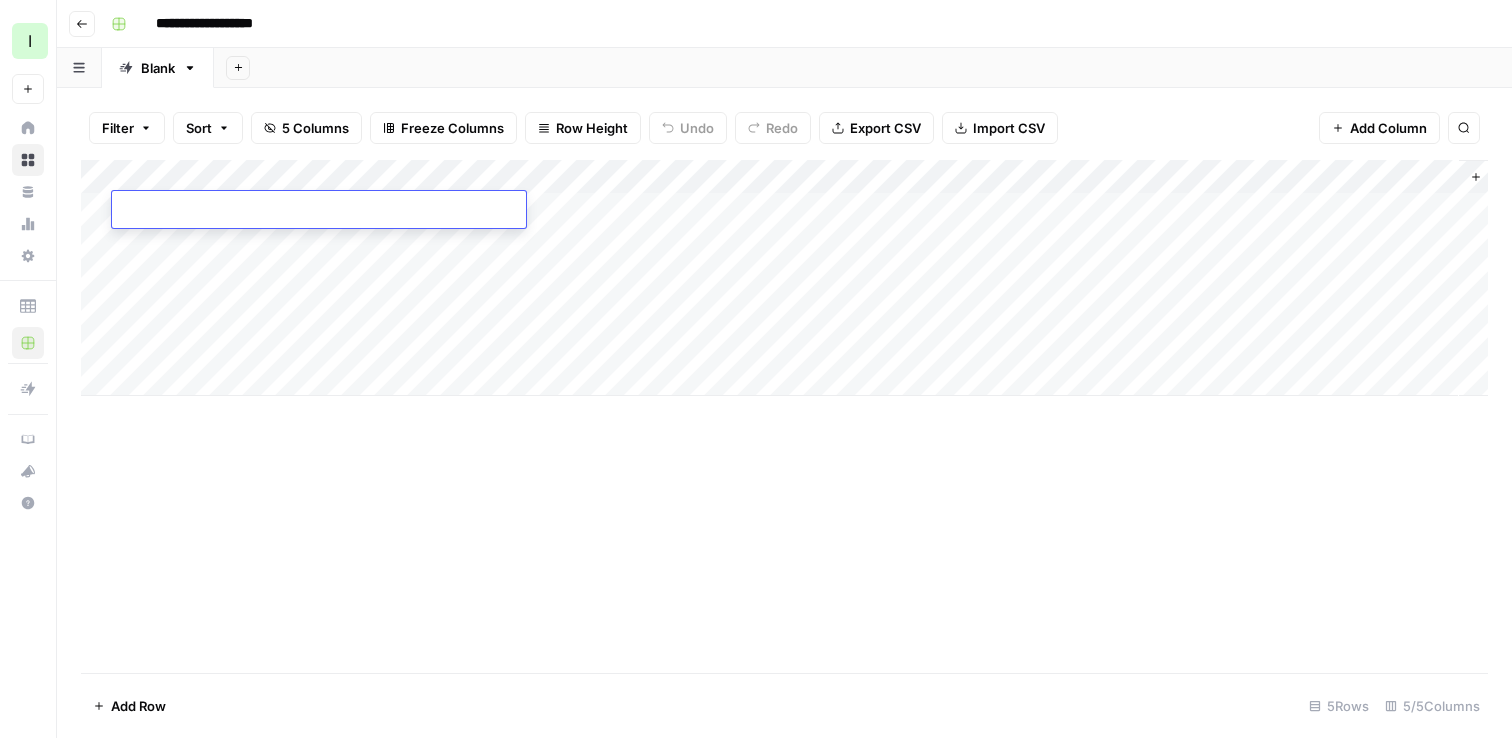 click on "Add Column" at bounding box center (784, 278) 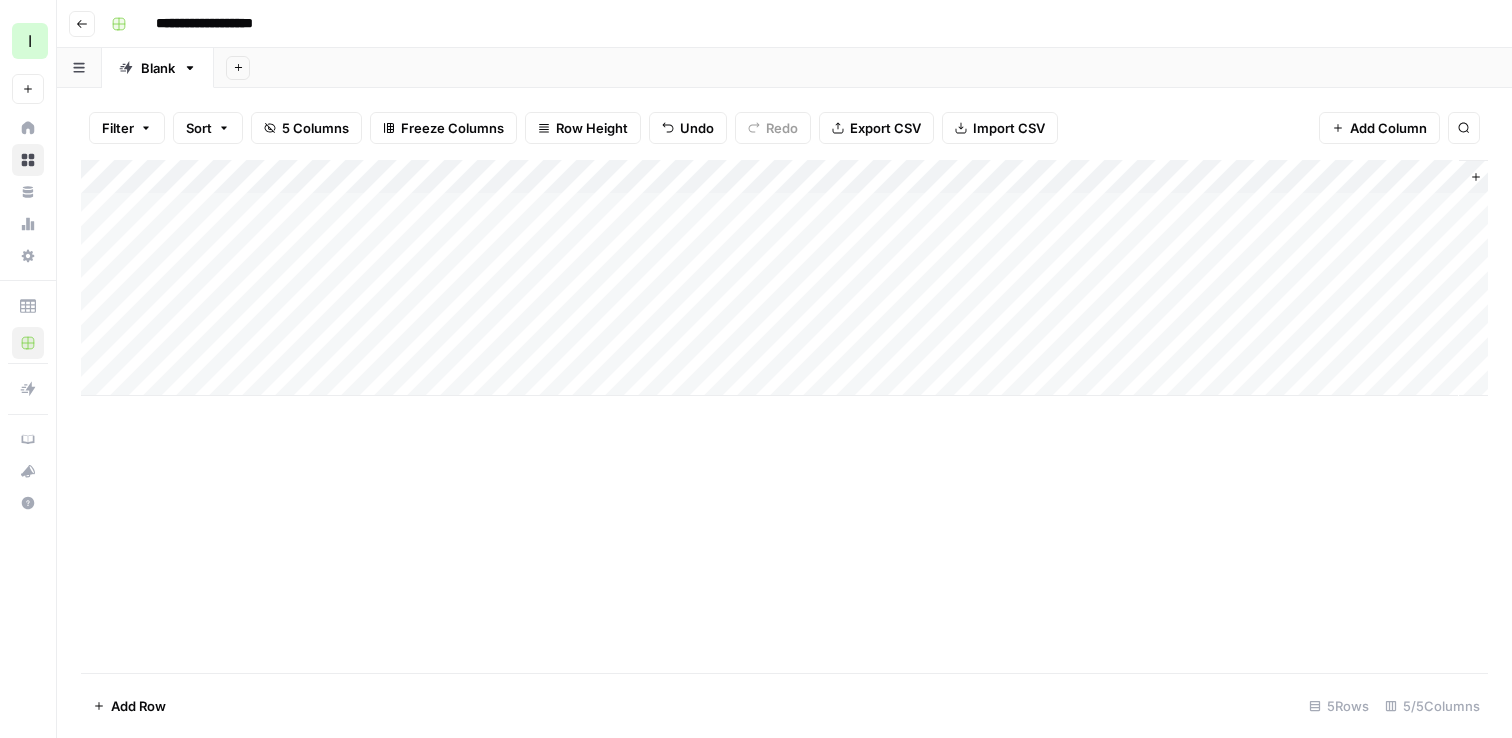click on "Add Column" at bounding box center (784, 278) 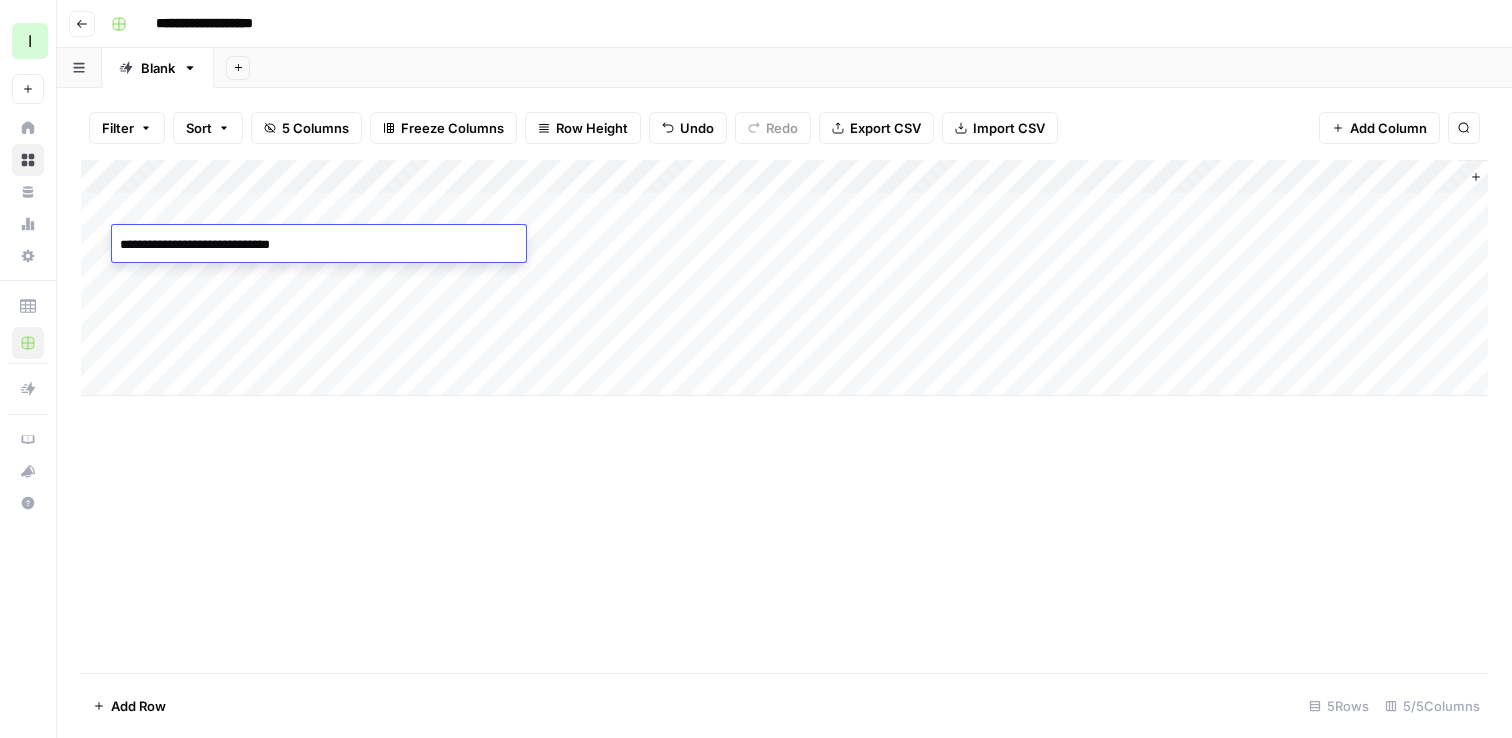 click on "**********" at bounding box center [319, 245] 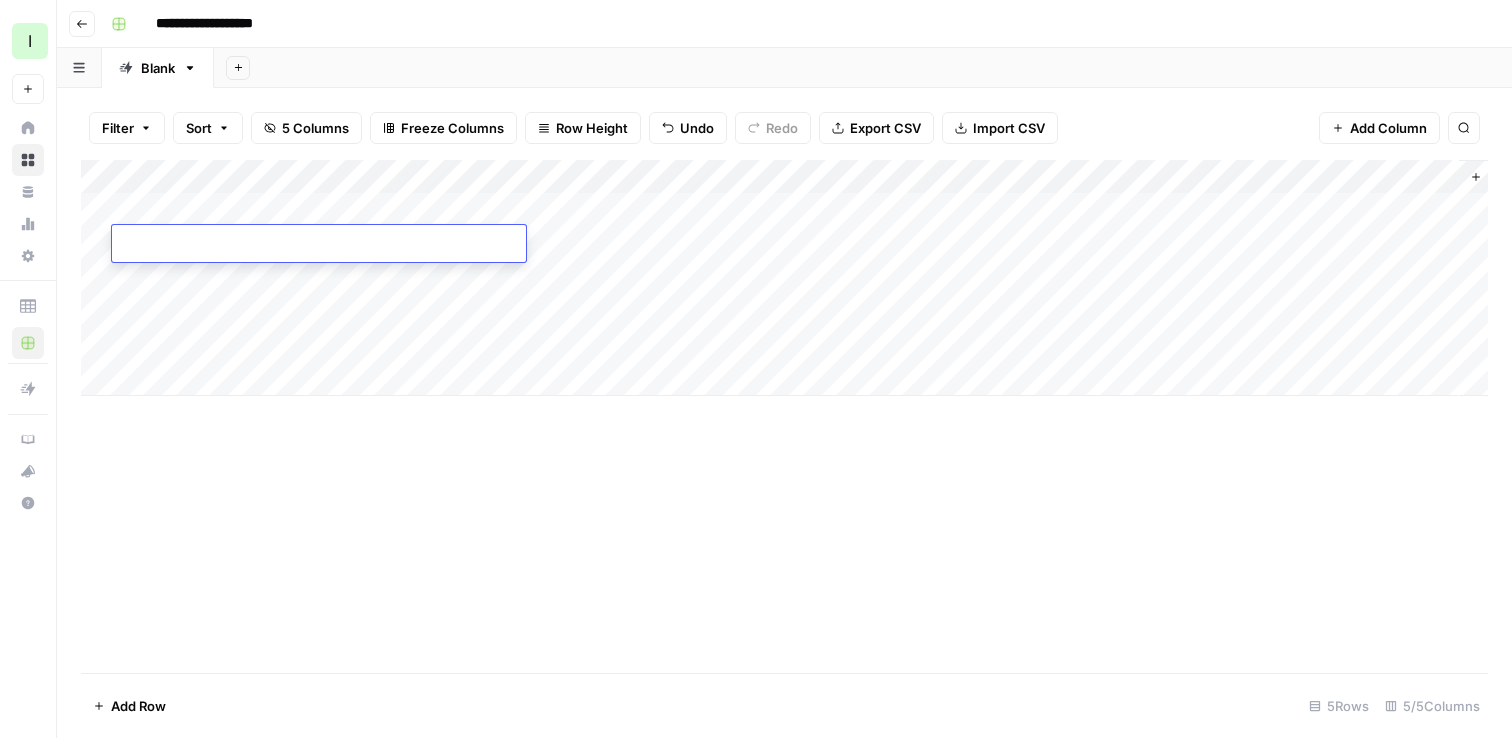 click on "Add Column" at bounding box center [784, 278] 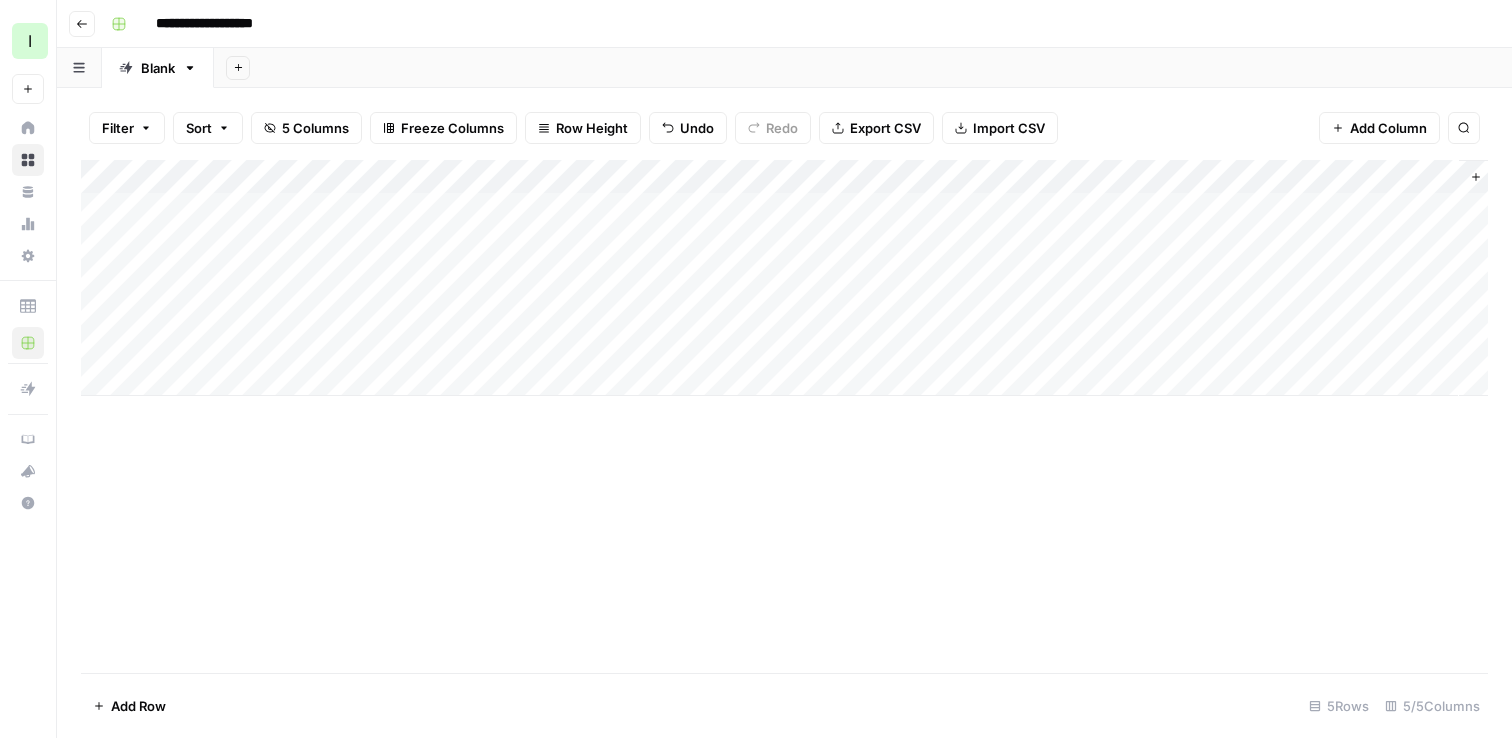 click on "Add Column" at bounding box center (784, 278) 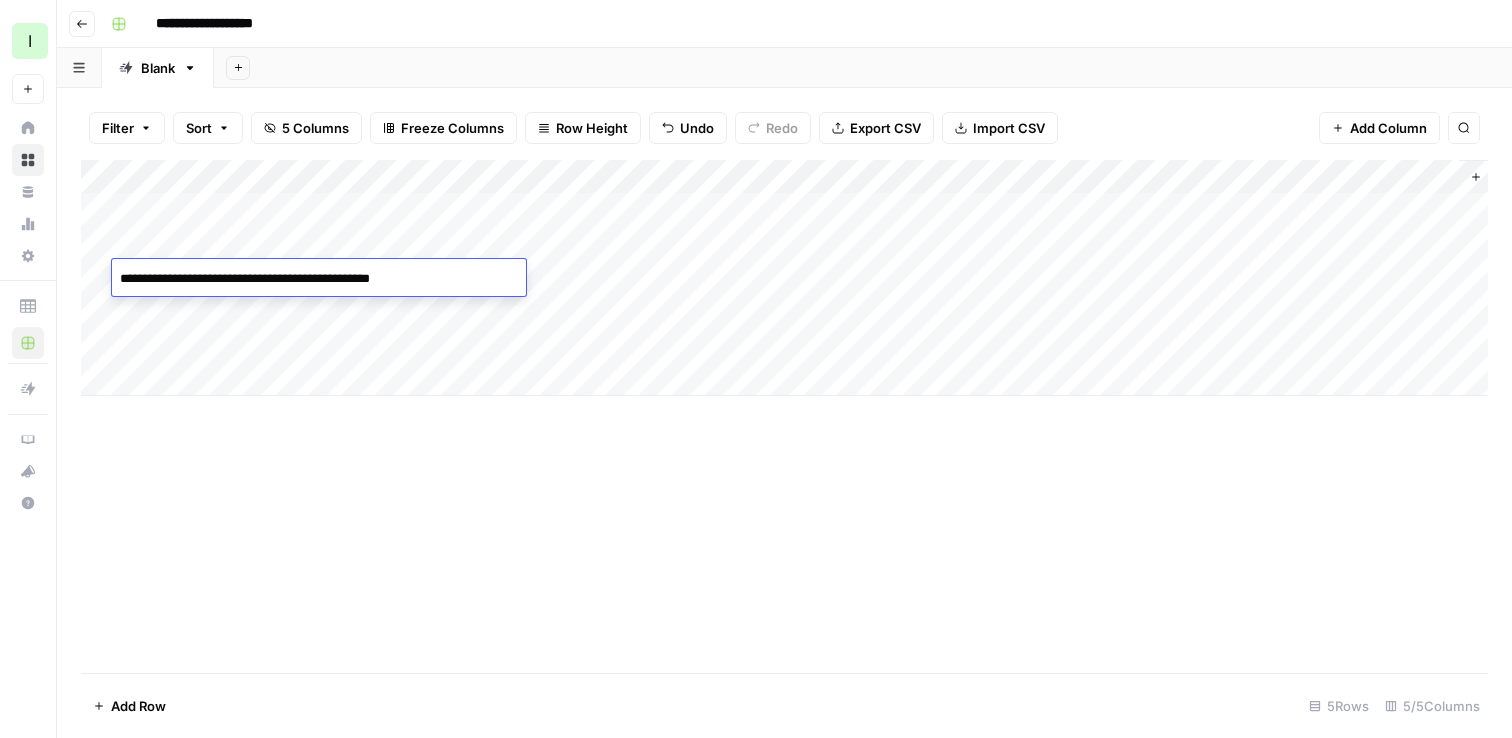 click on "**********" at bounding box center (319, 279) 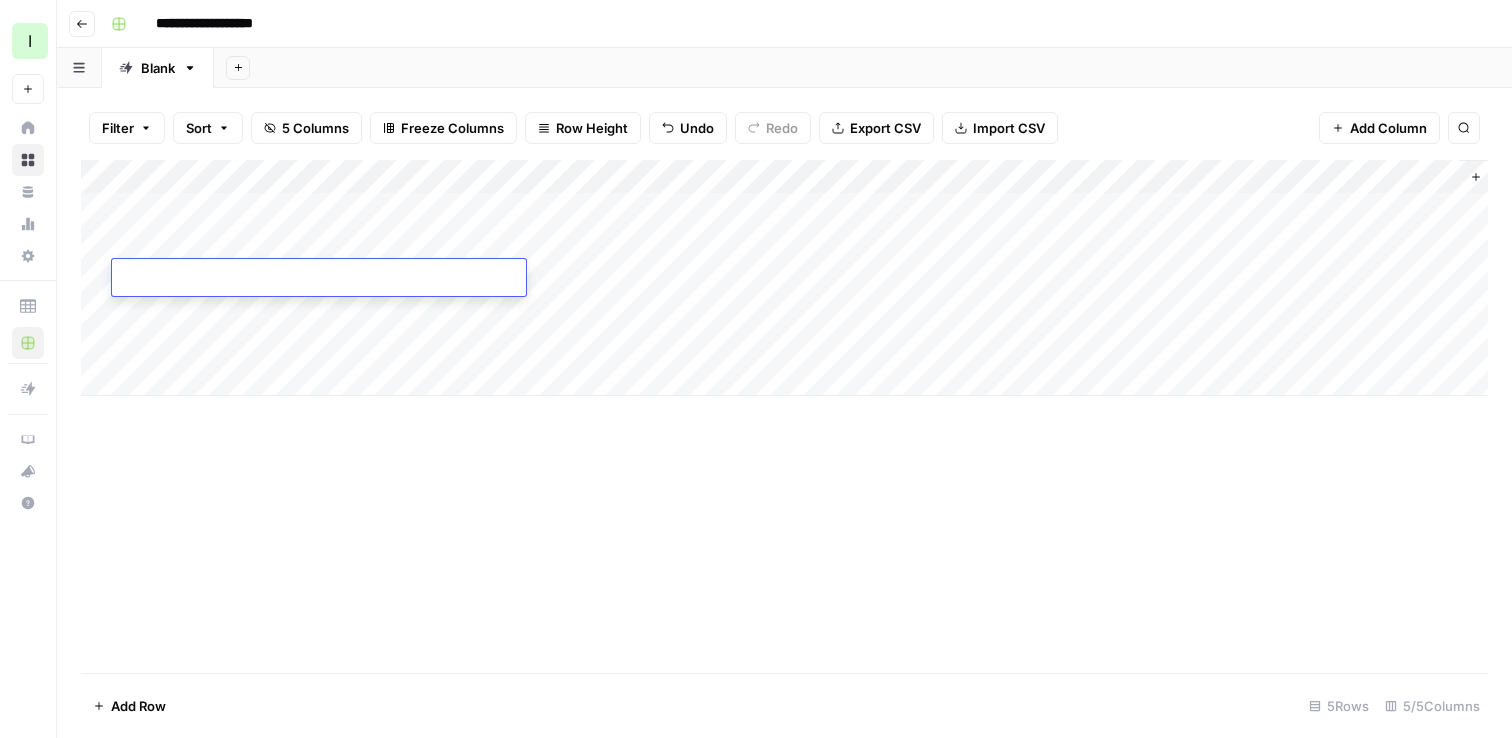 click on "Add Column" at bounding box center (784, 278) 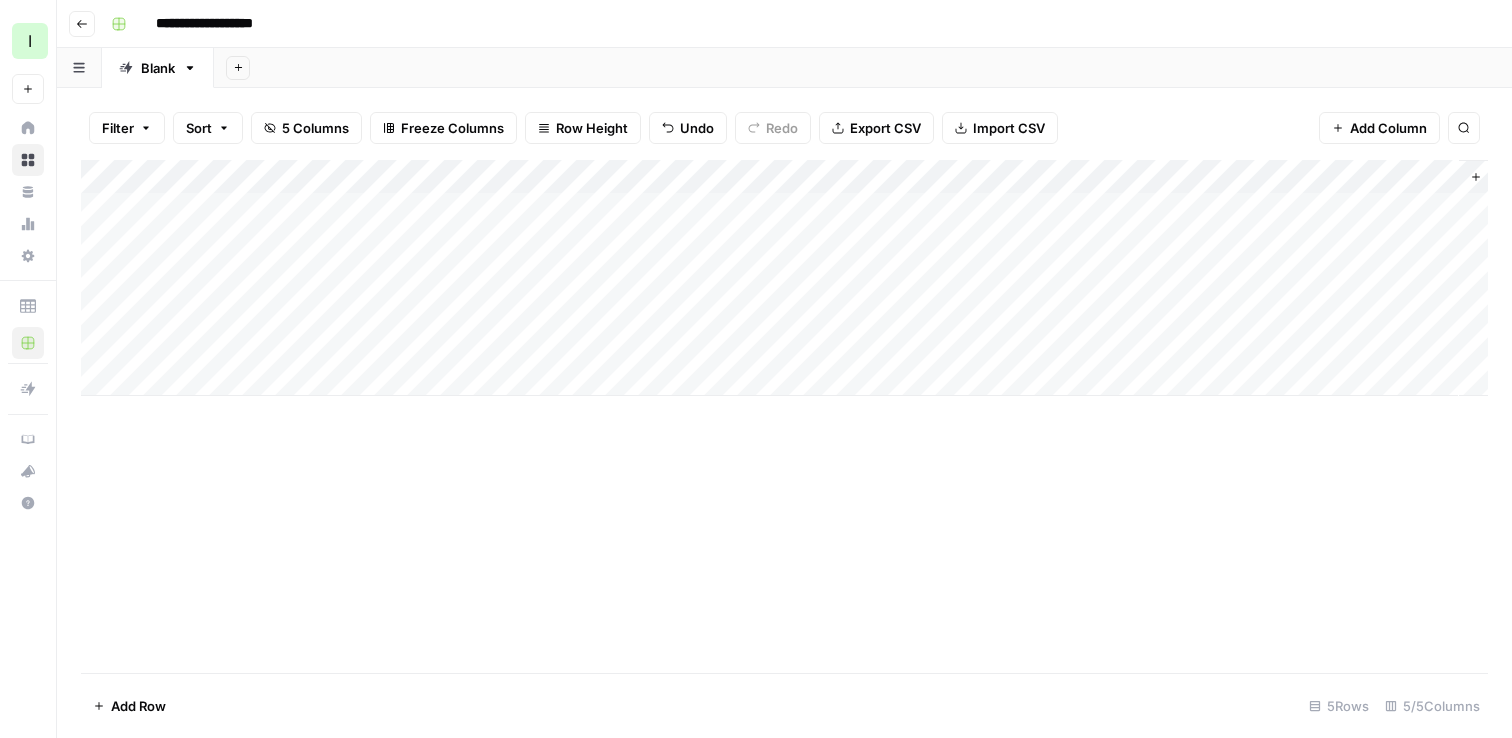 click on "Add Column" at bounding box center (784, 278) 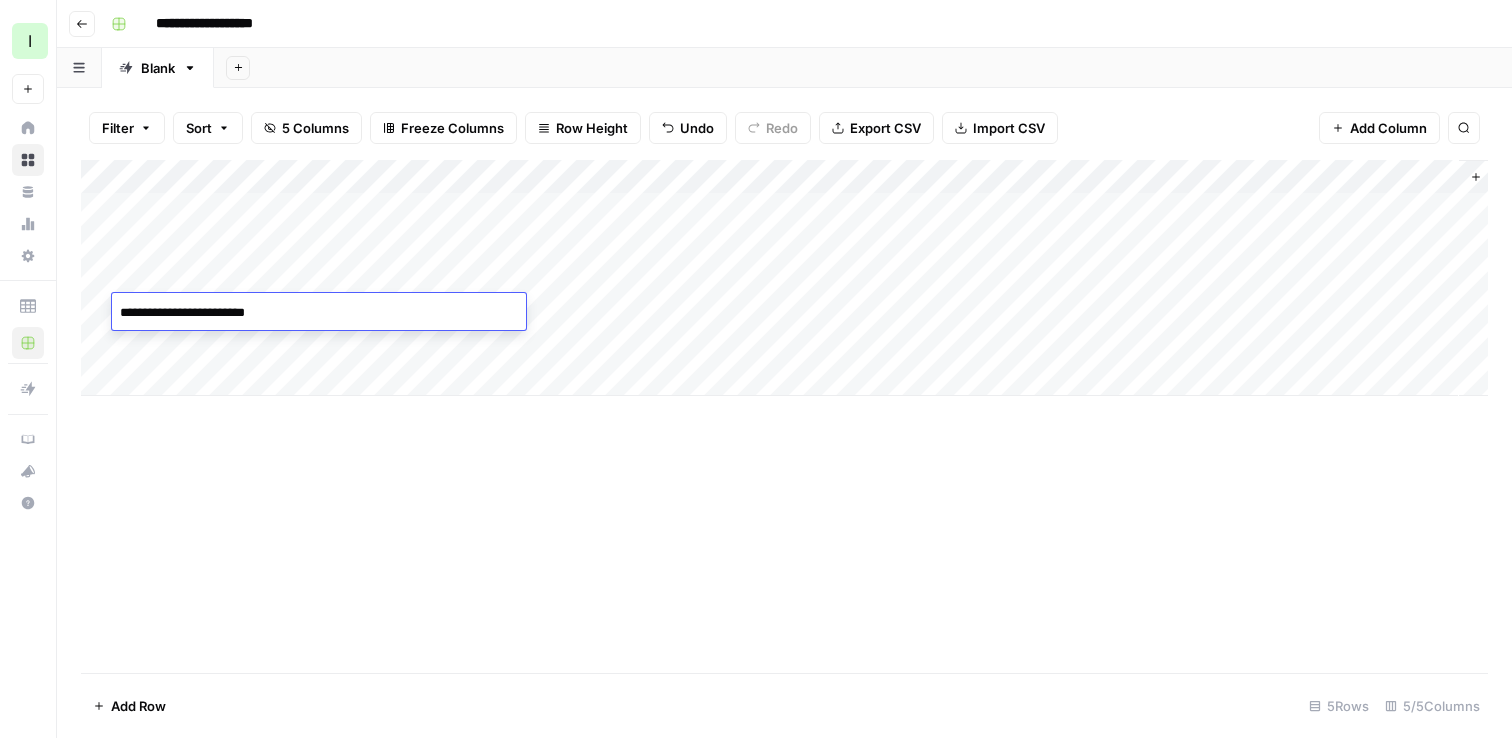 click on "**********" at bounding box center (319, 313) 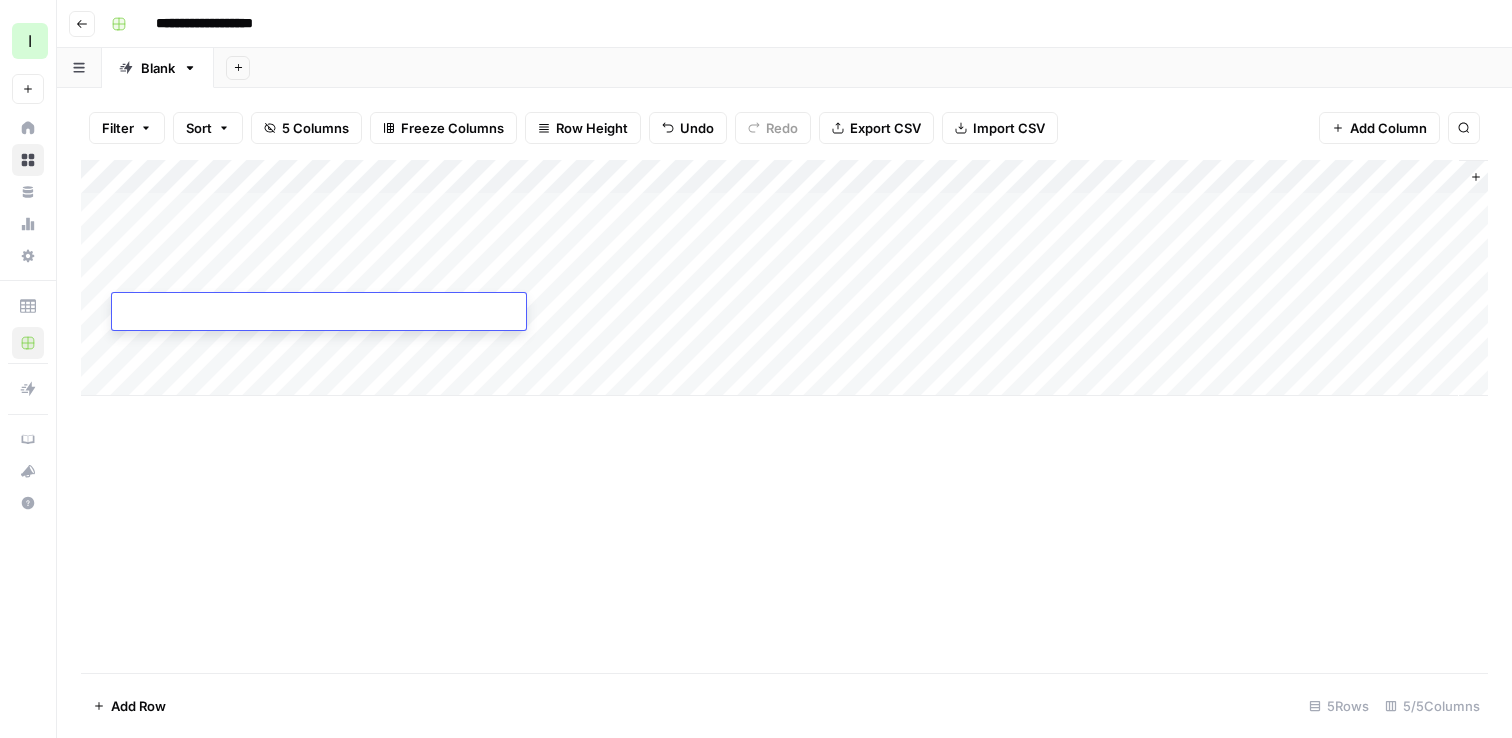 click on "Add Column" at bounding box center [784, 416] 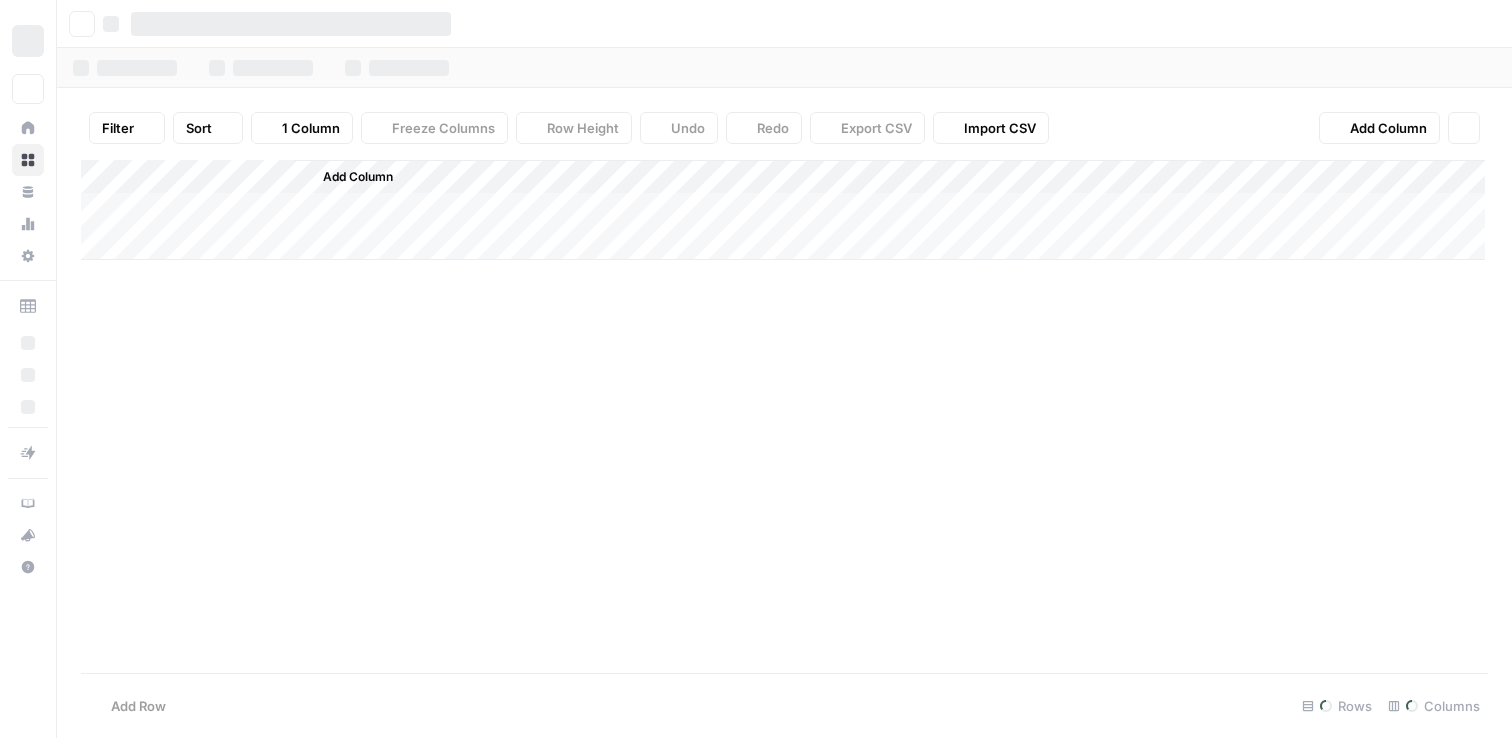scroll, scrollTop: 0, scrollLeft: 0, axis: both 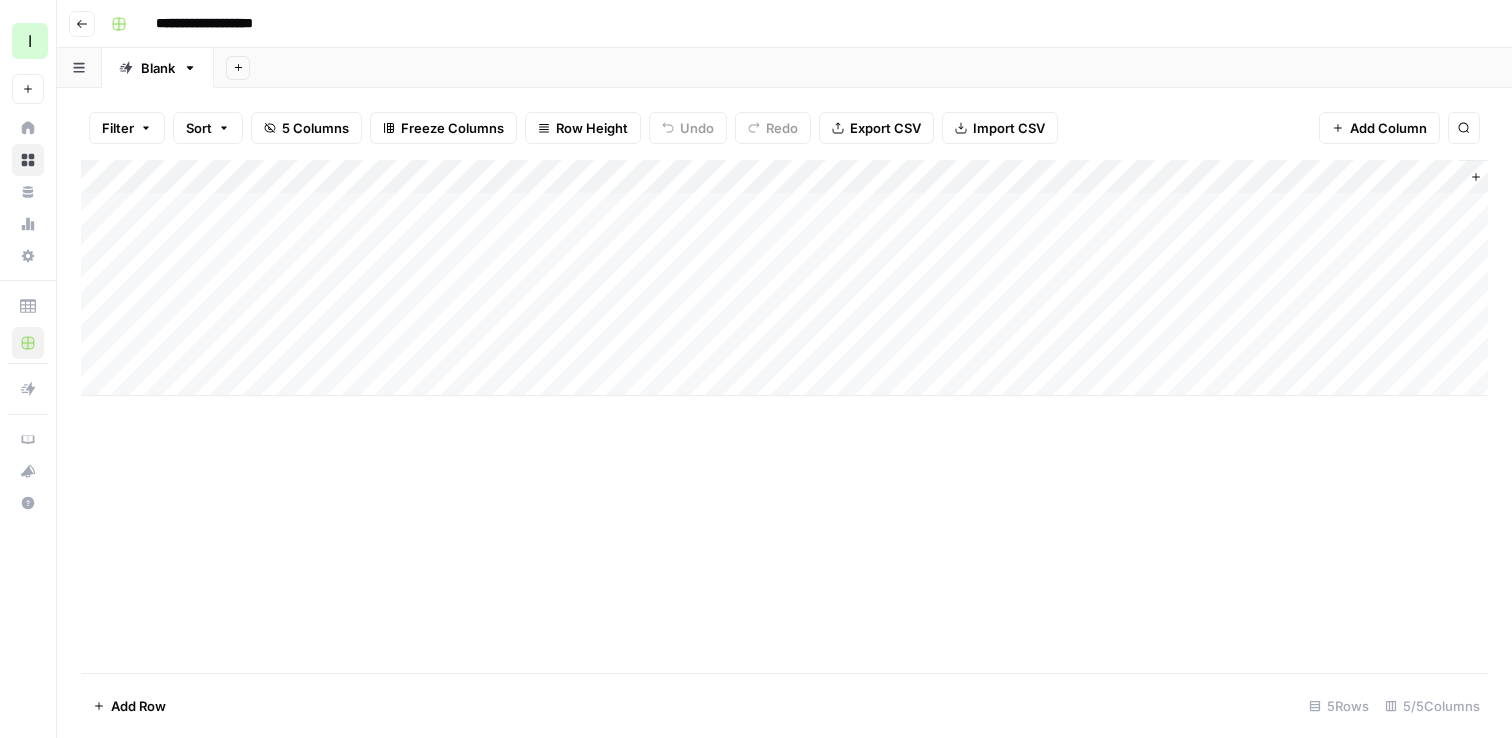 click on "Add Column" at bounding box center (784, 278) 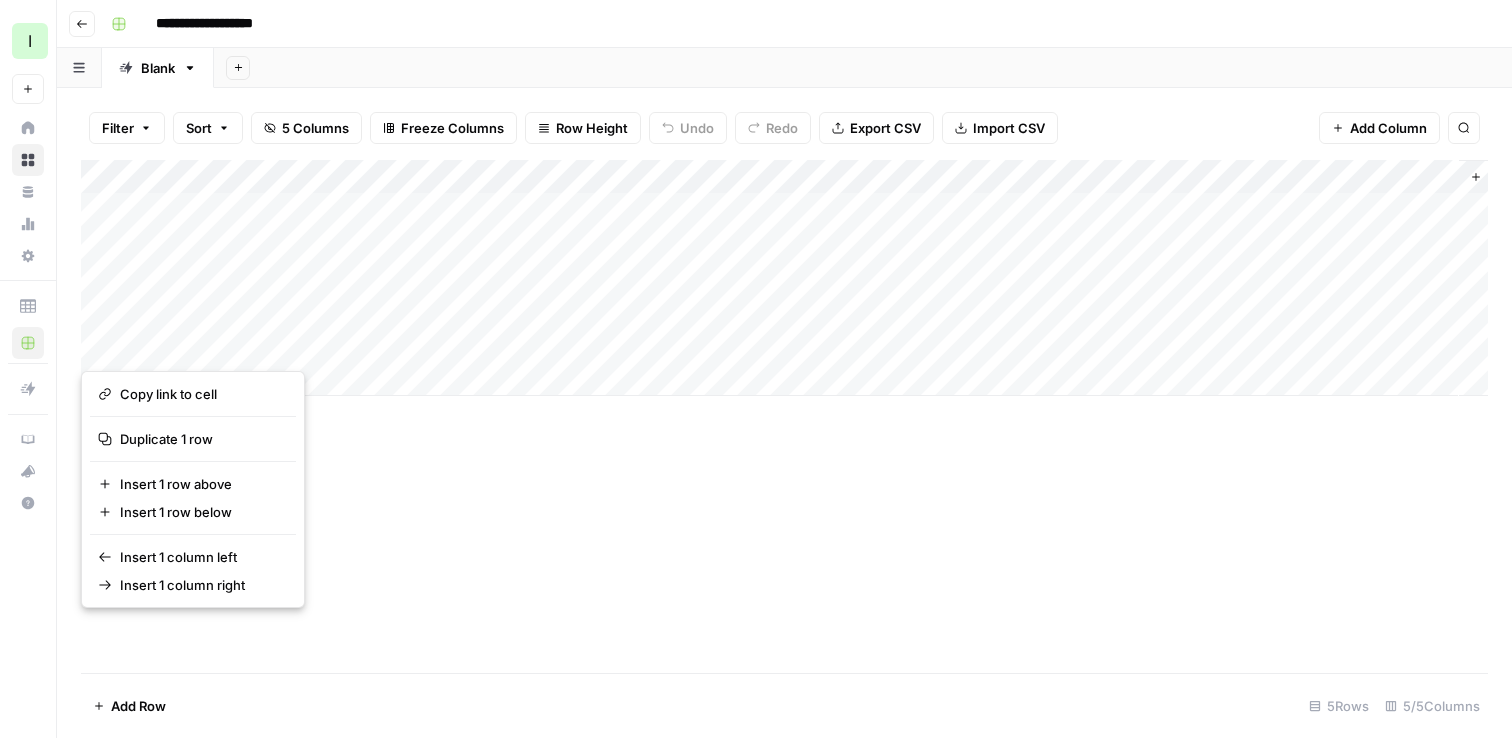 click at bounding box center [97, 345] 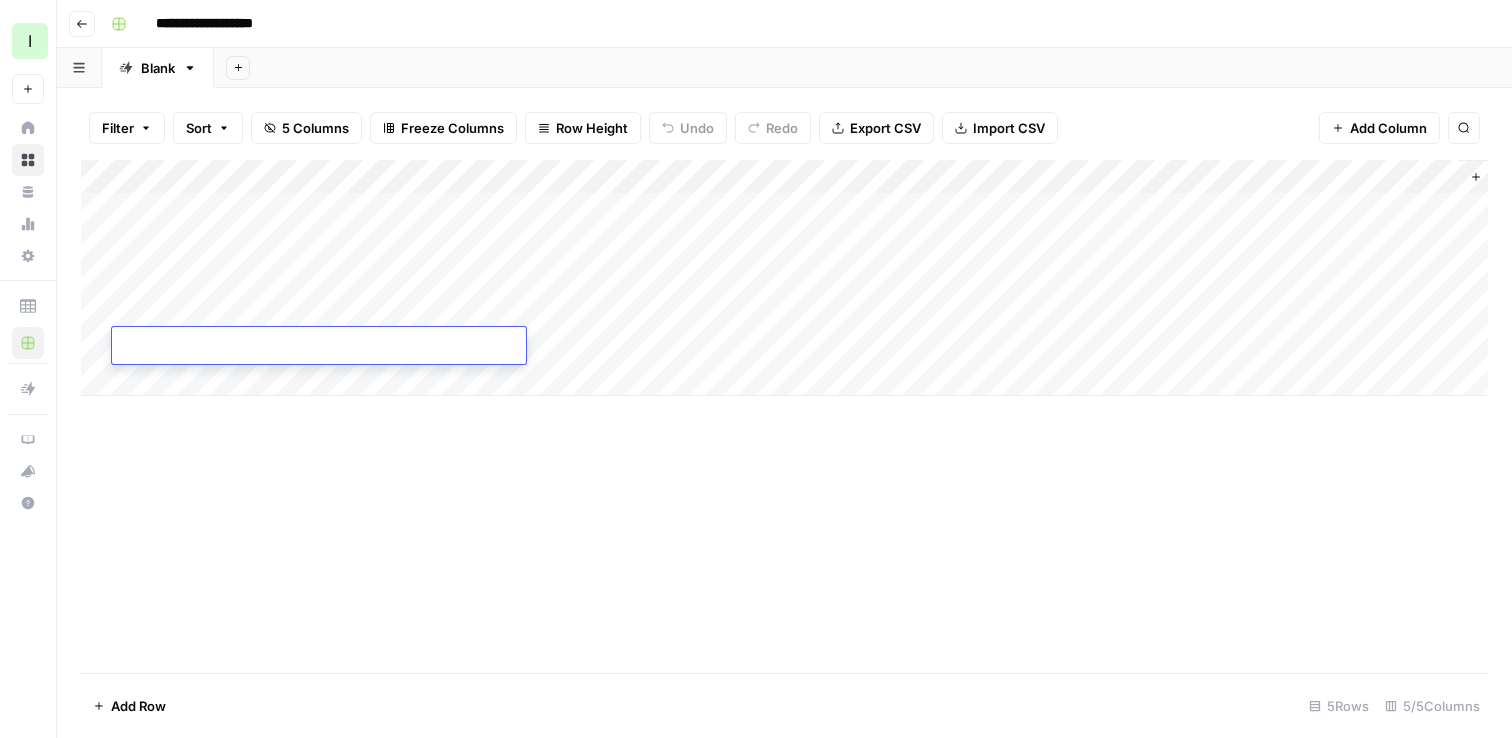 drag, startPoint x: 136, startPoint y: 338, endPoint x: 1044, endPoint y: 365, distance: 908.40137 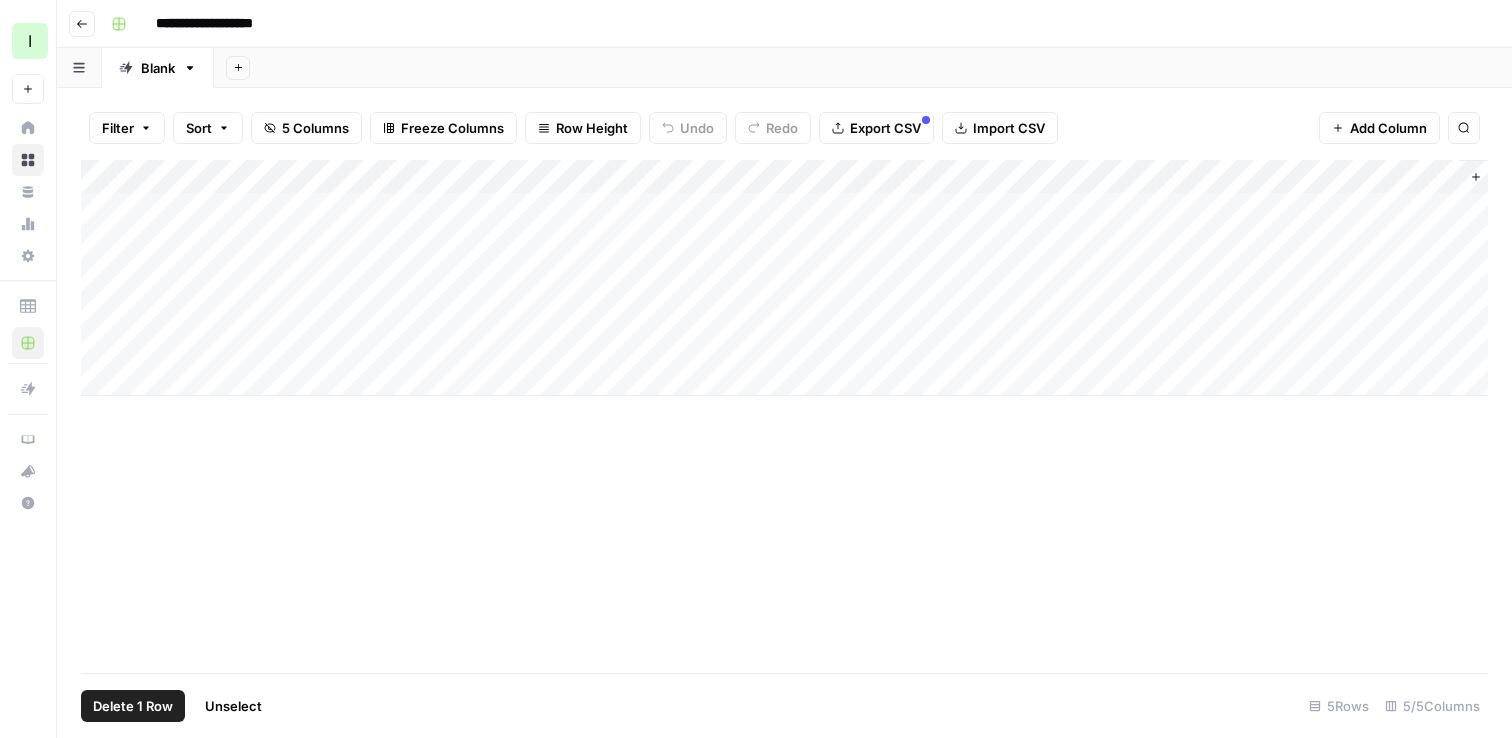 click on "Add Column" at bounding box center (784, 278) 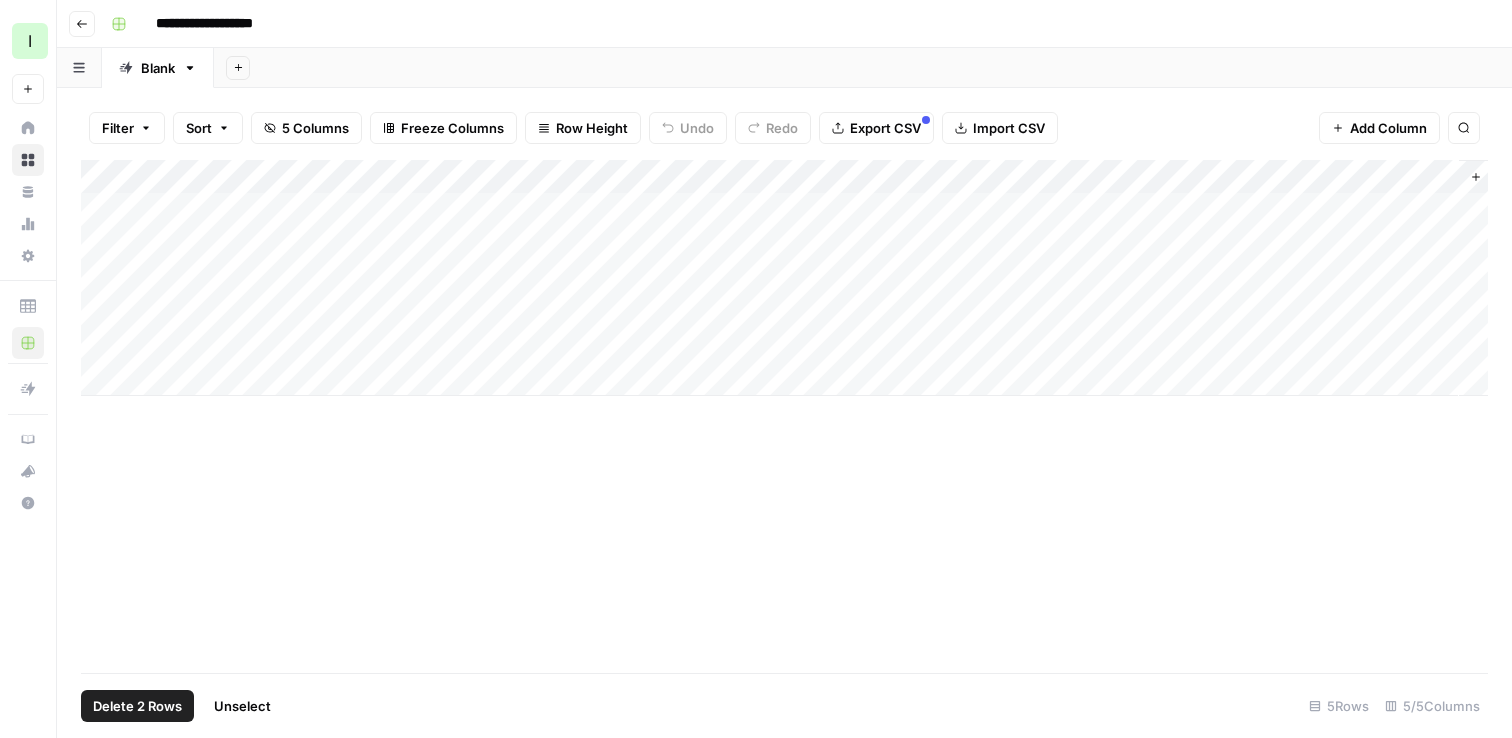 click on "Add Column" at bounding box center (784, 278) 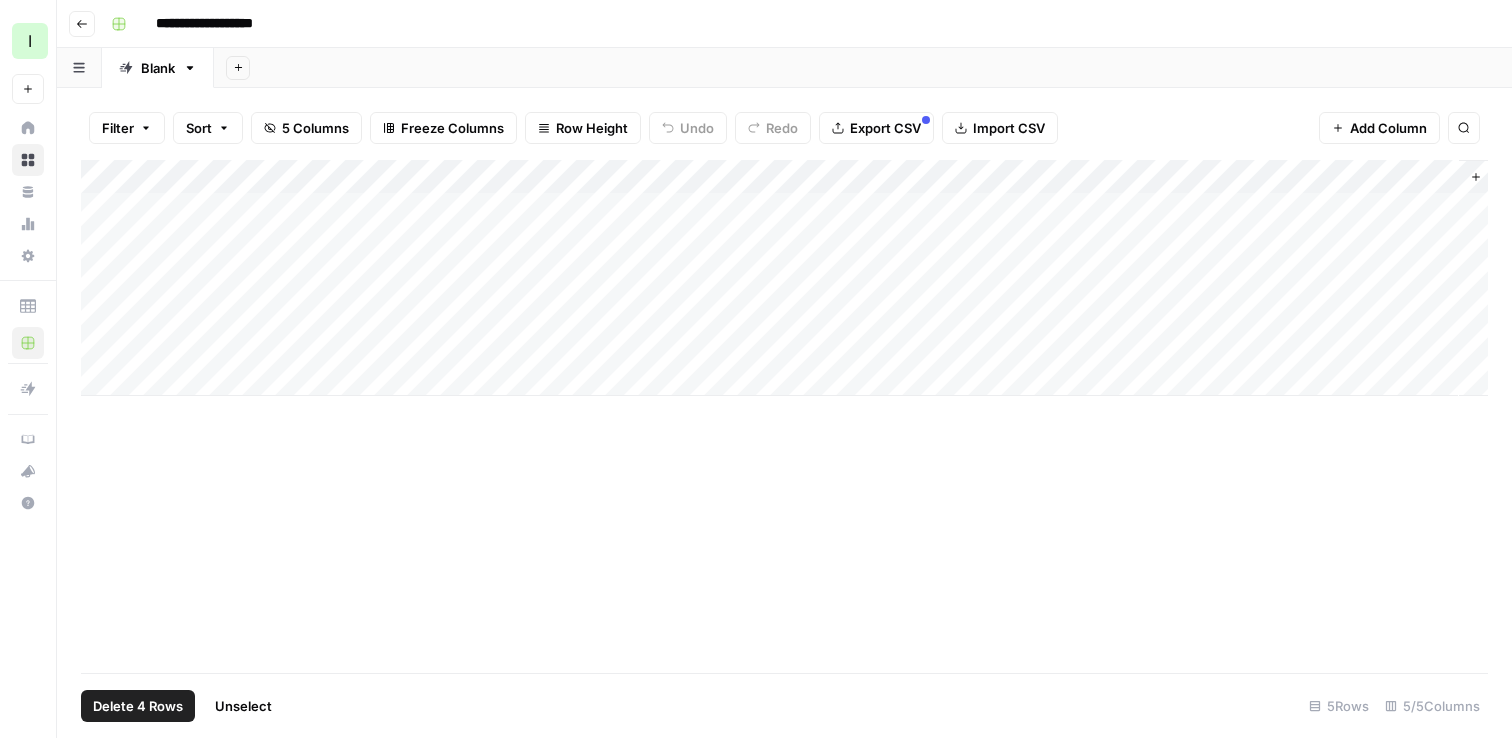 click on "Add Column" at bounding box center (784, 278) 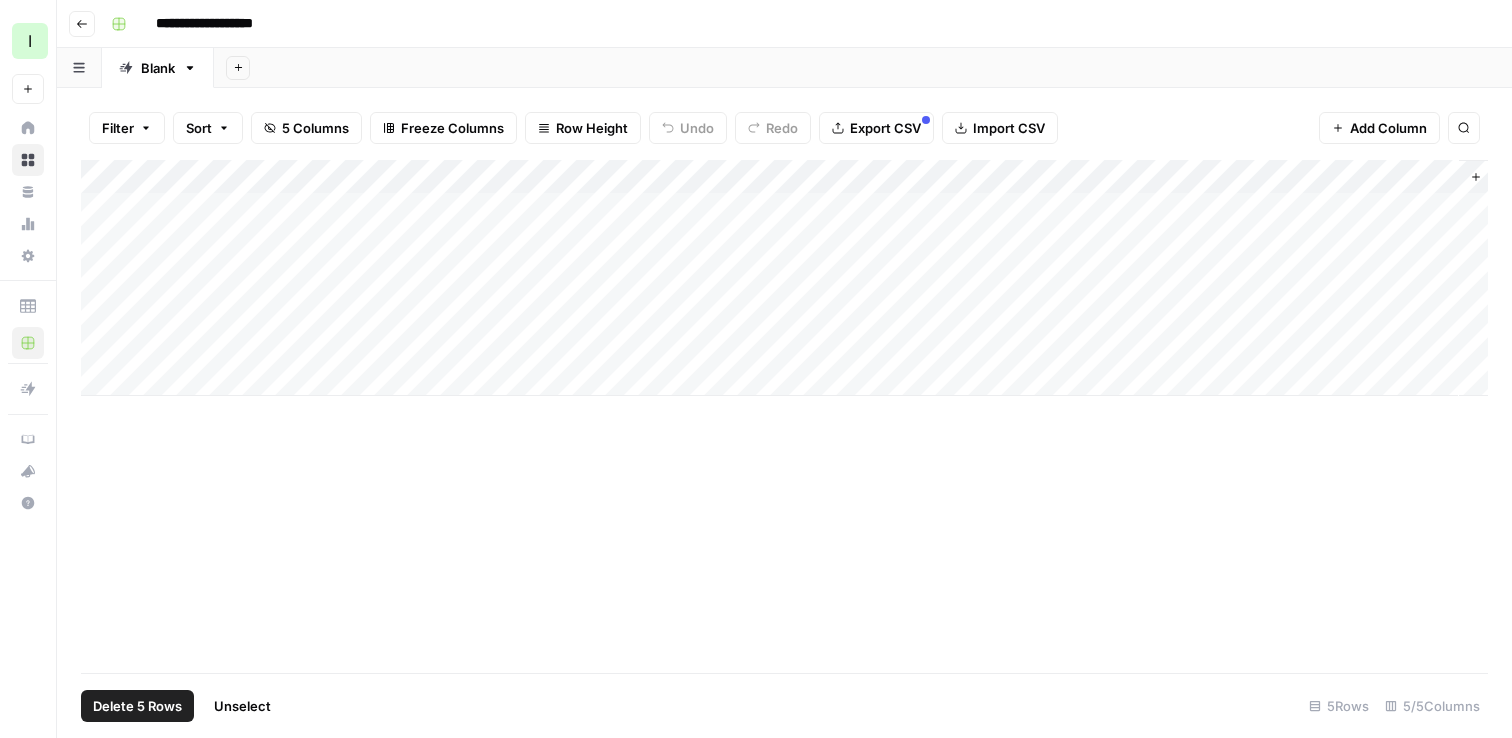 click on "Add Column" at bounding box center (784, 278) 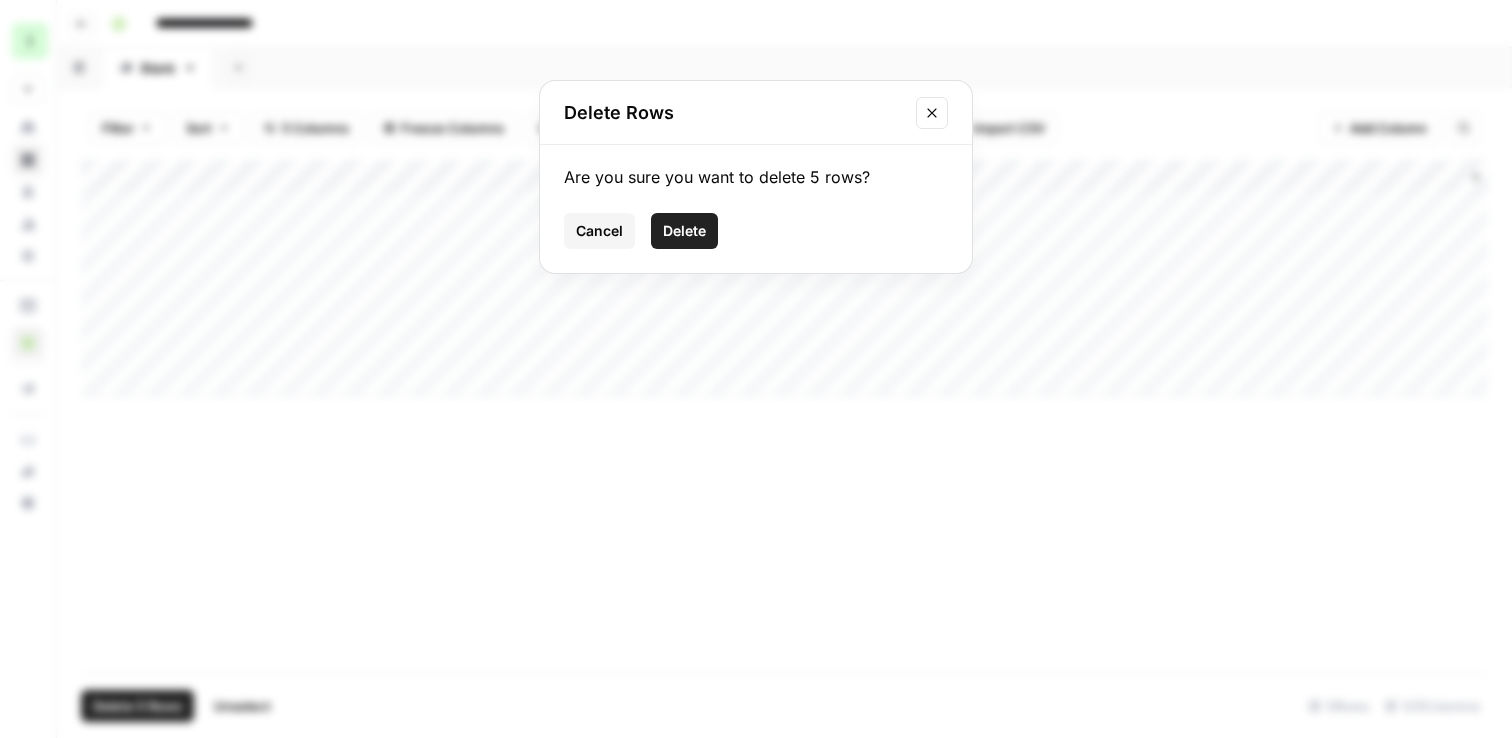 click on "Cancel Delete" at bounding box center [756, 231] 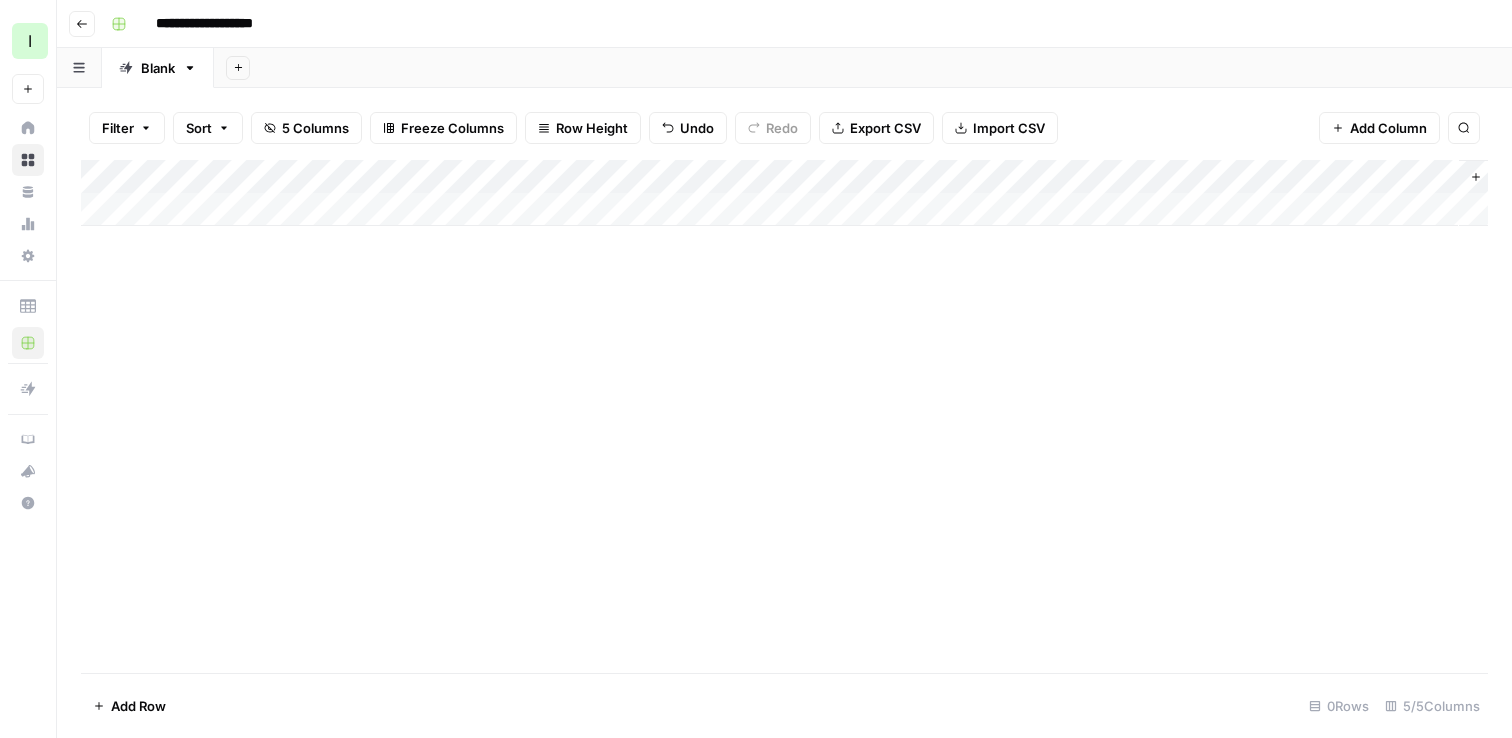 click on "Add Column" at bounding box center [784, 193] 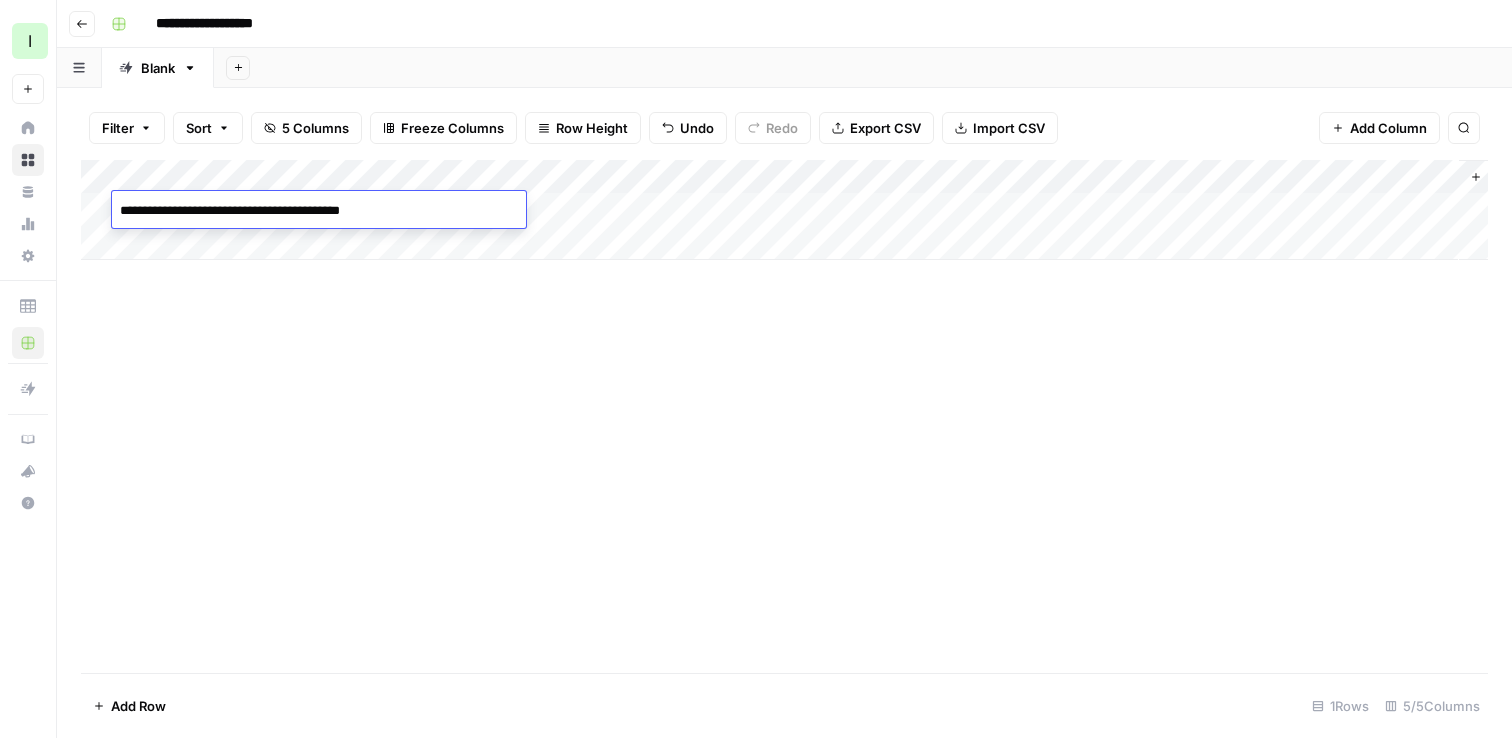 type on "**********" 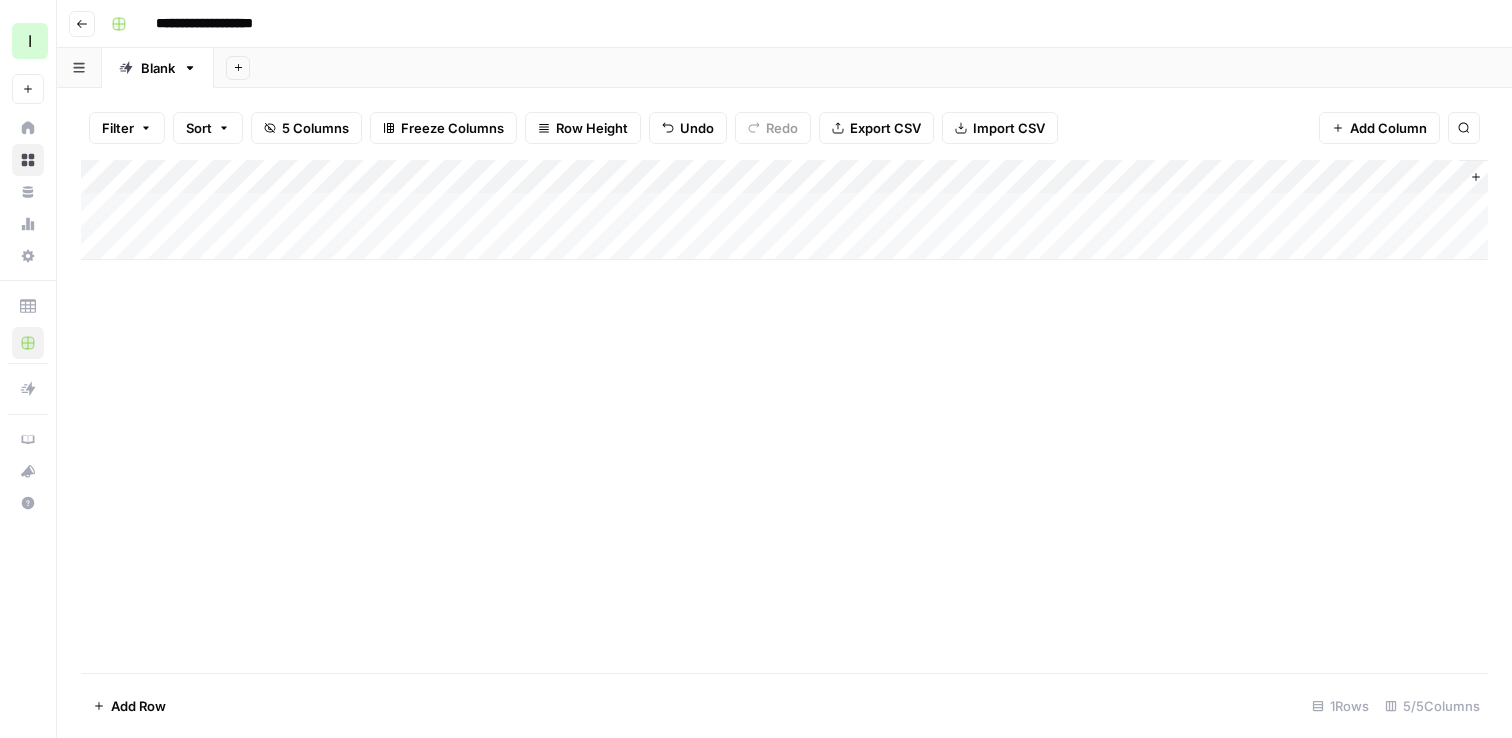 click on "Add Column" at bounding box center (784, 210) 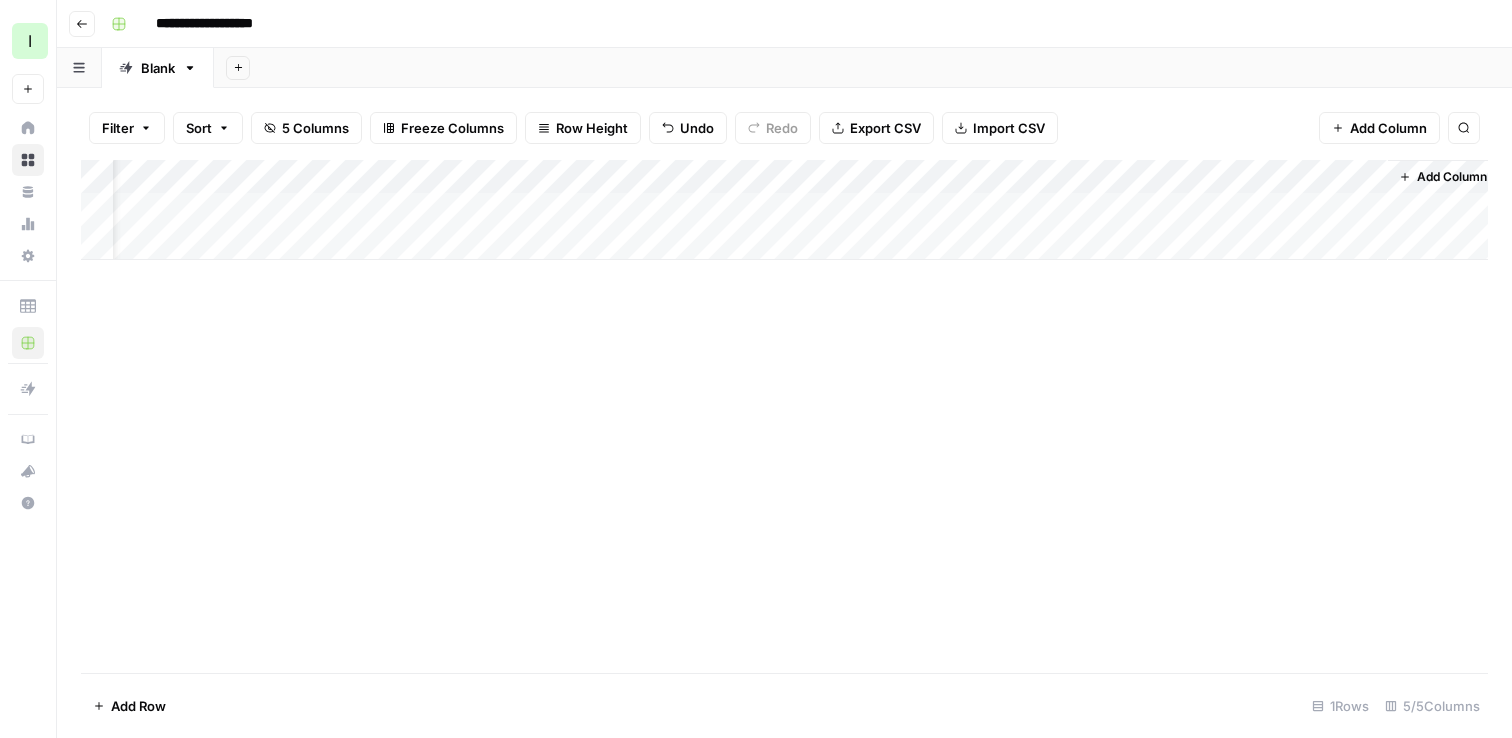 scroll, scrollTop: 0, scrollLeft: 82, axis: horizontal 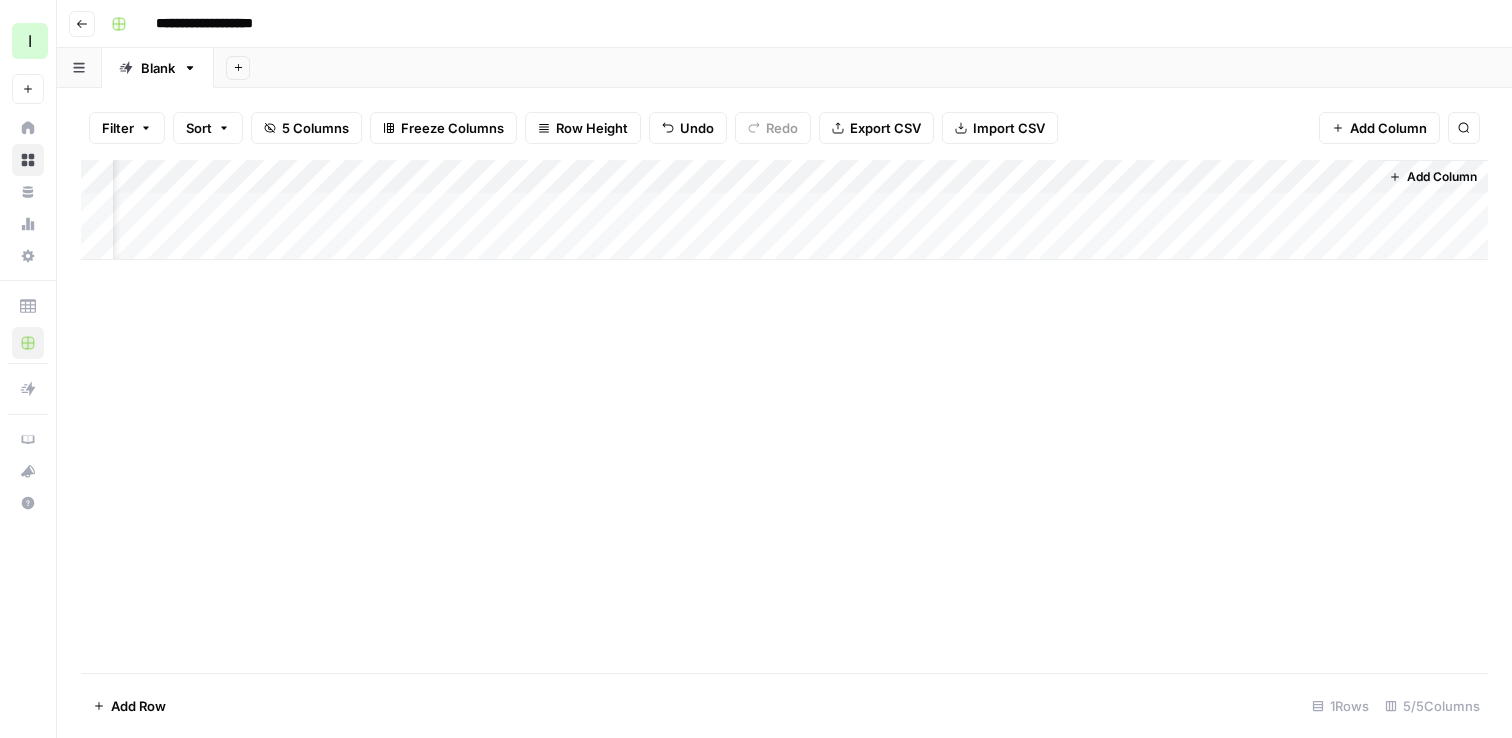 click on "Add Column" at bounding box center [784, 210] 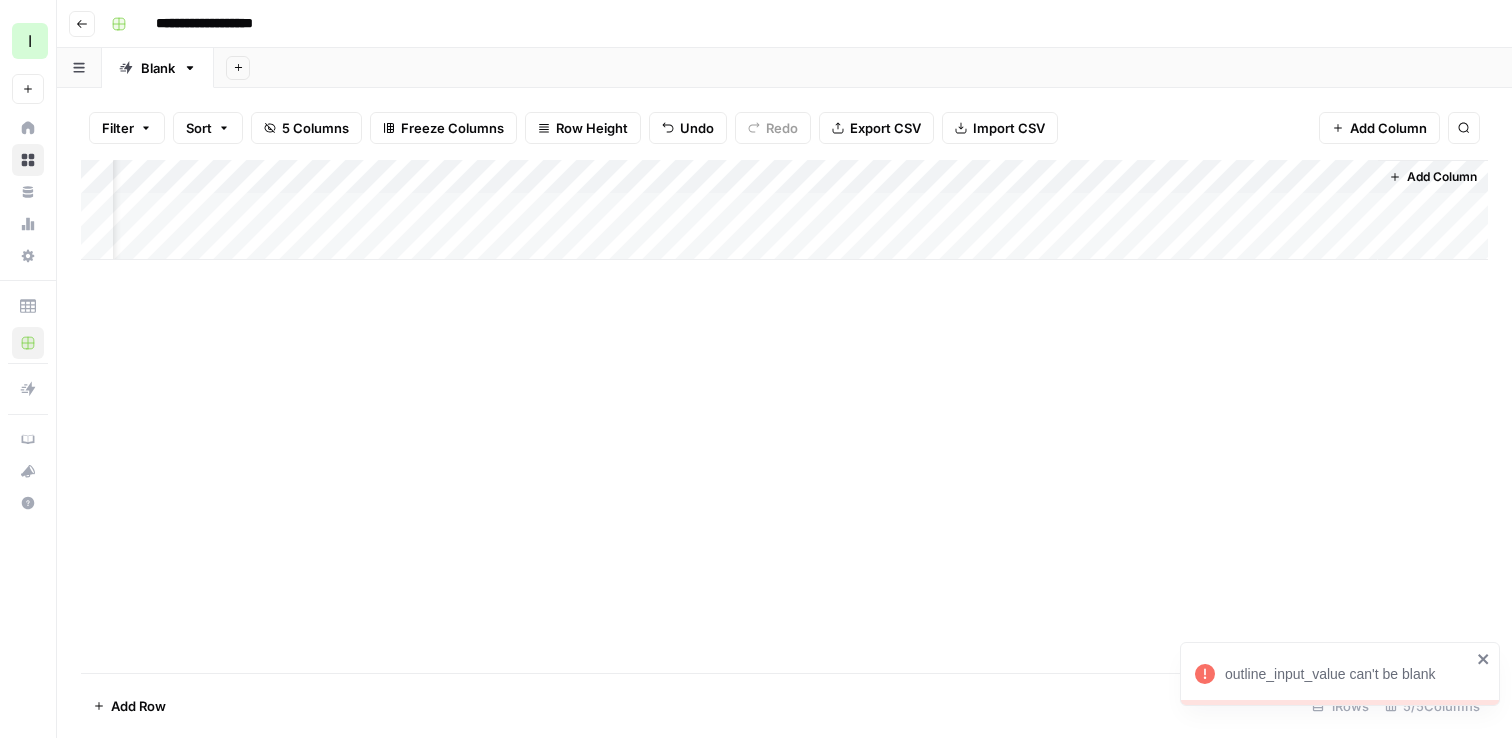 click 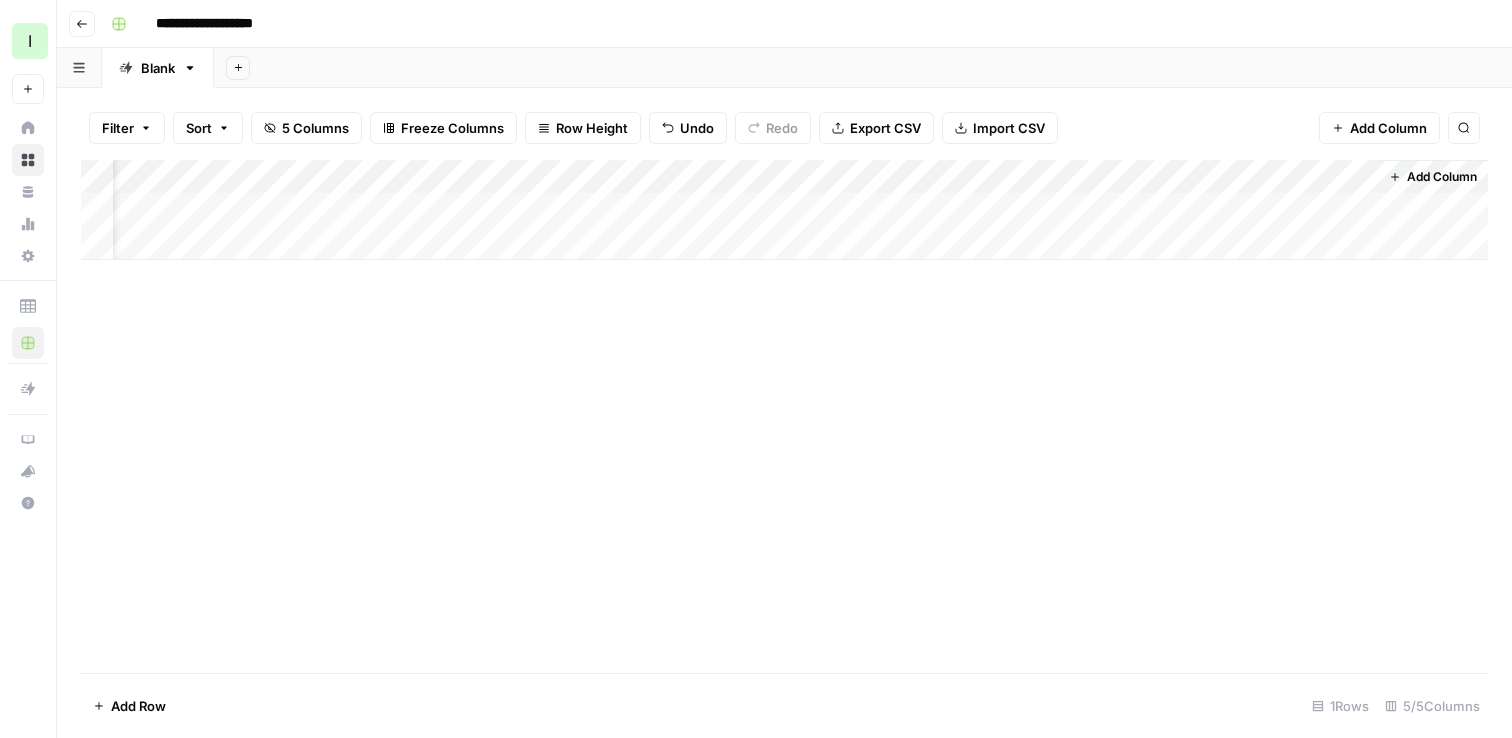 click on "Add Column" at bounding box center [784, 210] 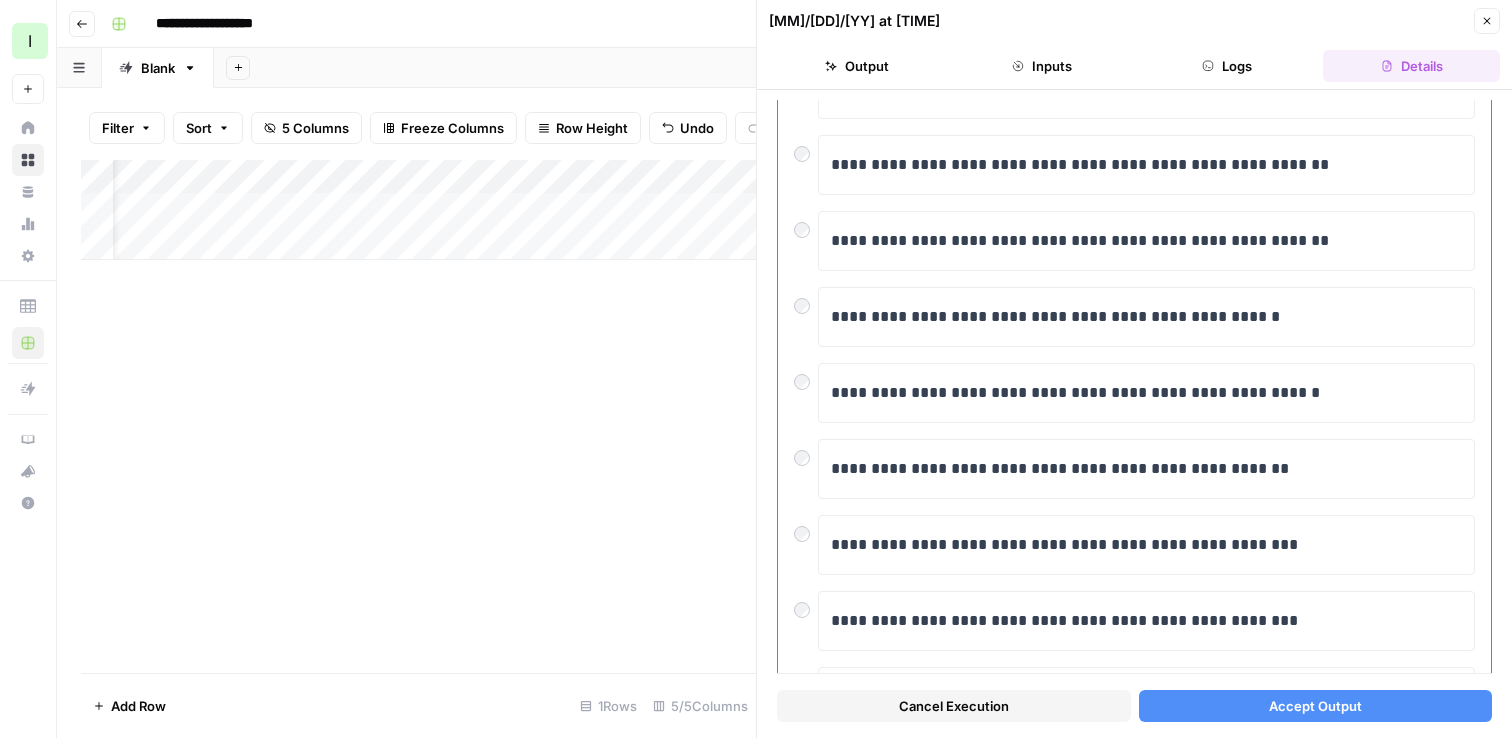scroll, scrollTop: 378, scrollLeft: 0, axis: vertical 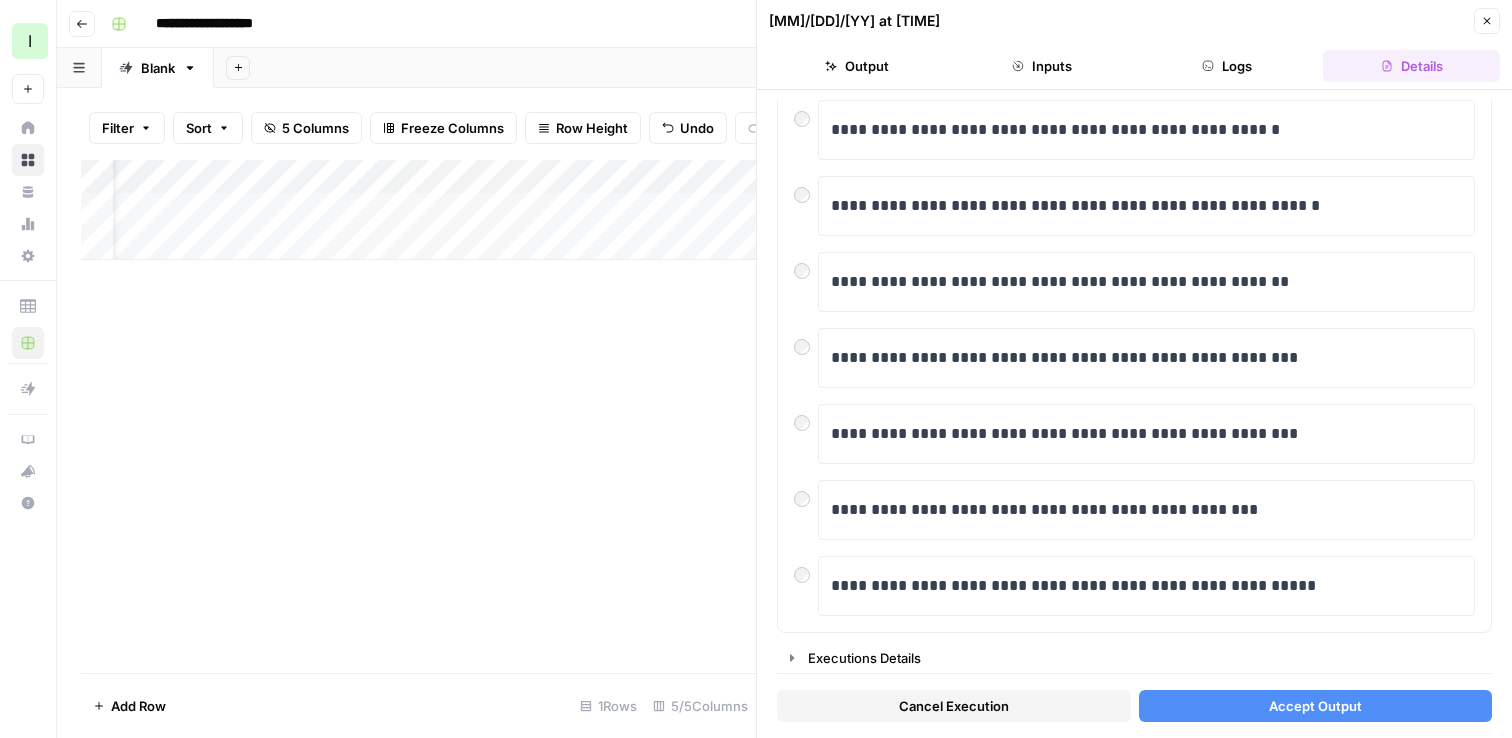 click on "Accept Output" at bounding box center (1316, 706) 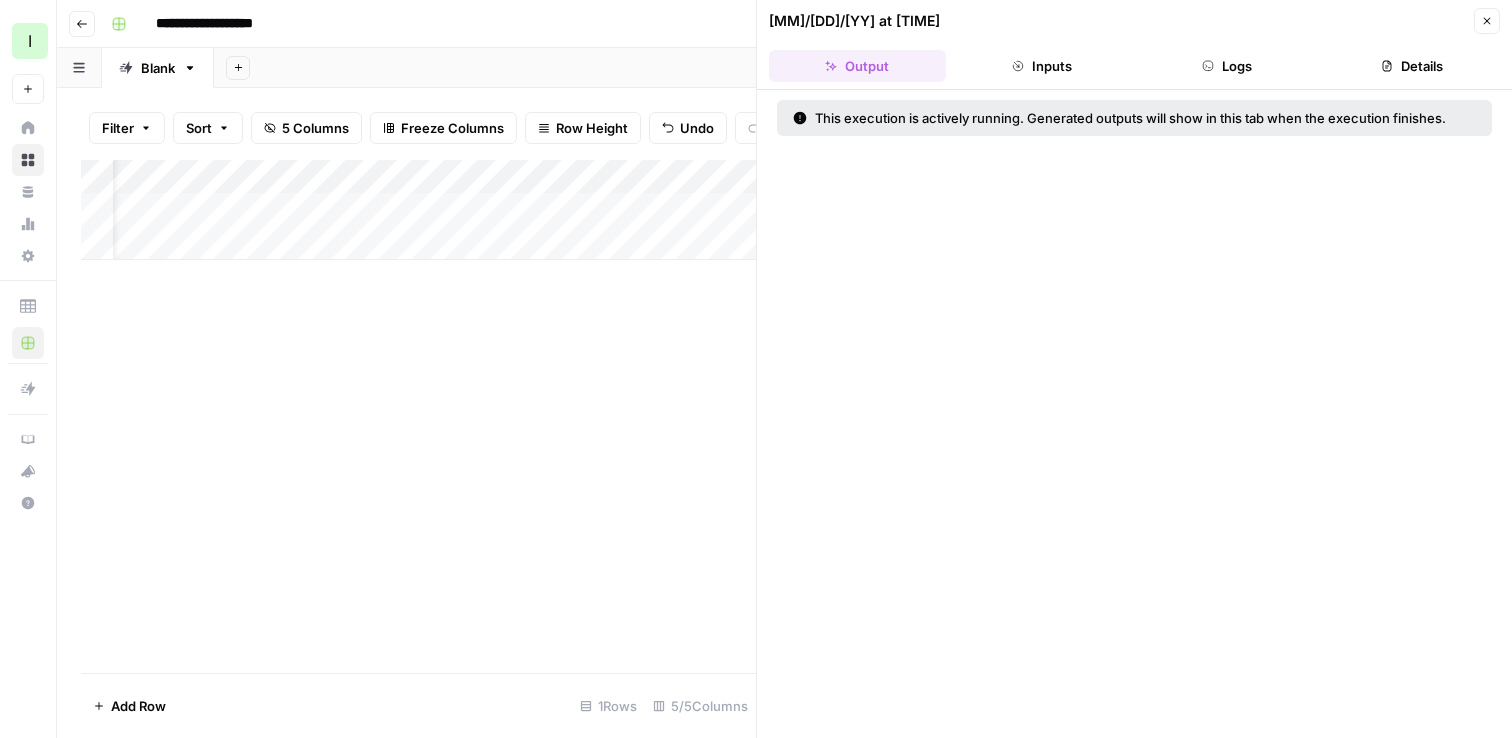 click 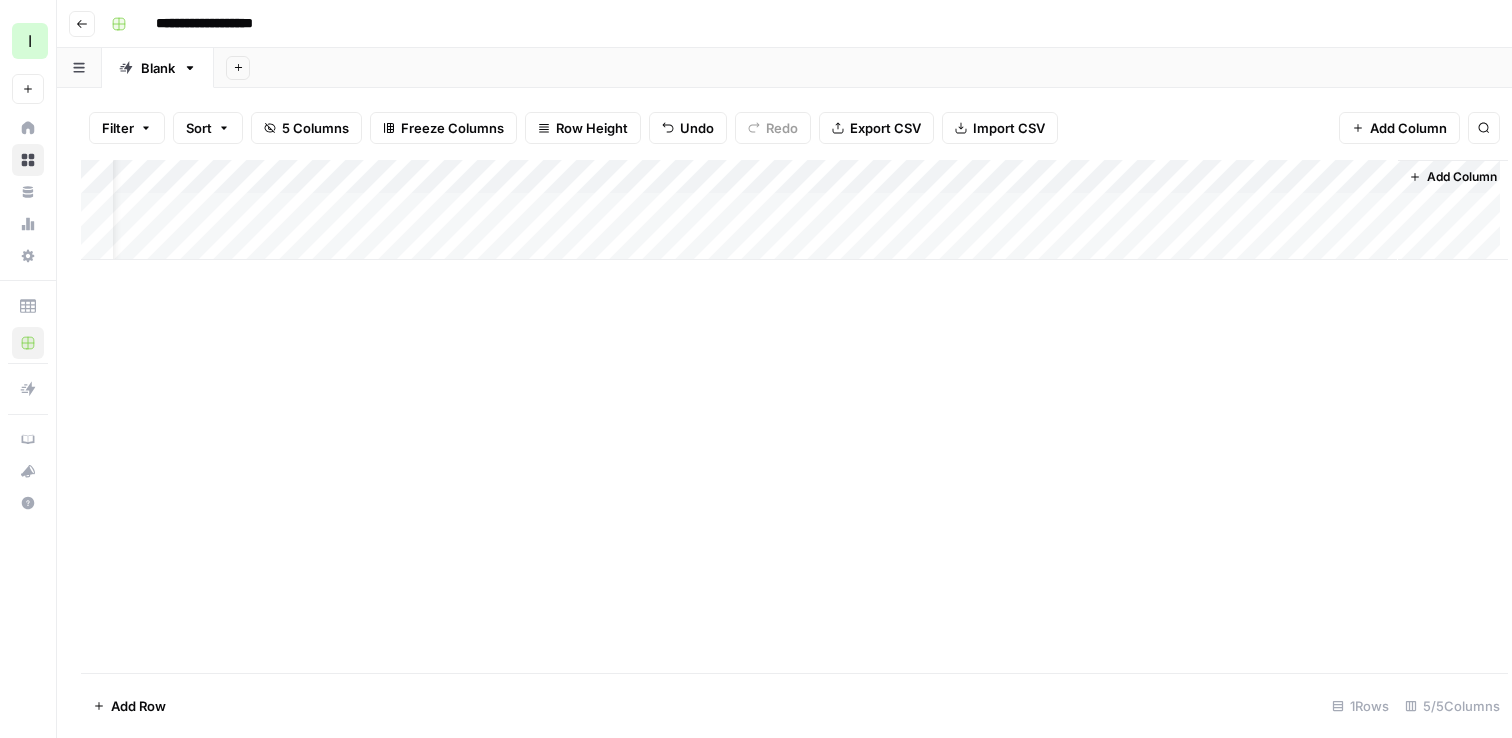 scroll, scrollTop: 0, scrollLeft: 58, axis: horizontal 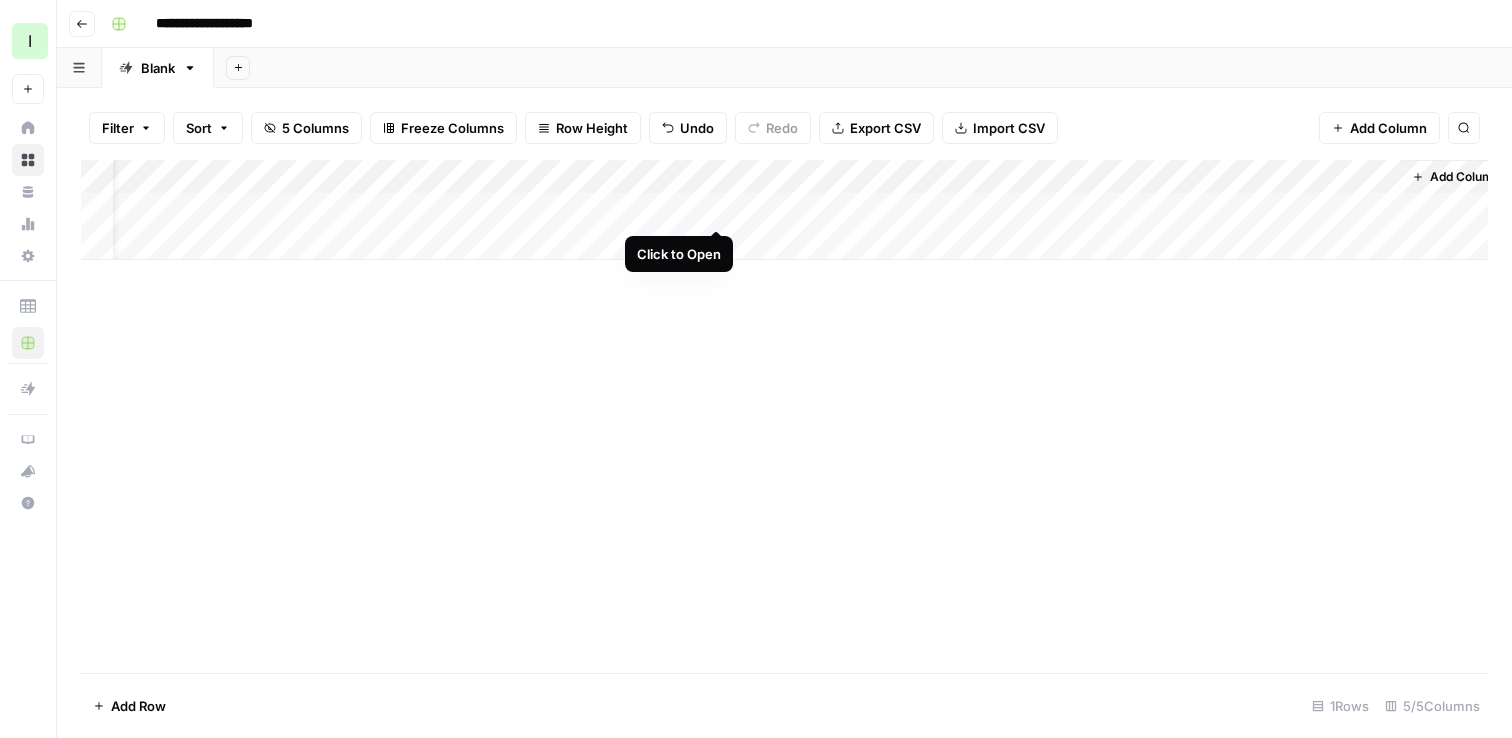 click on "Add Column" at bounding box center (784, 210) 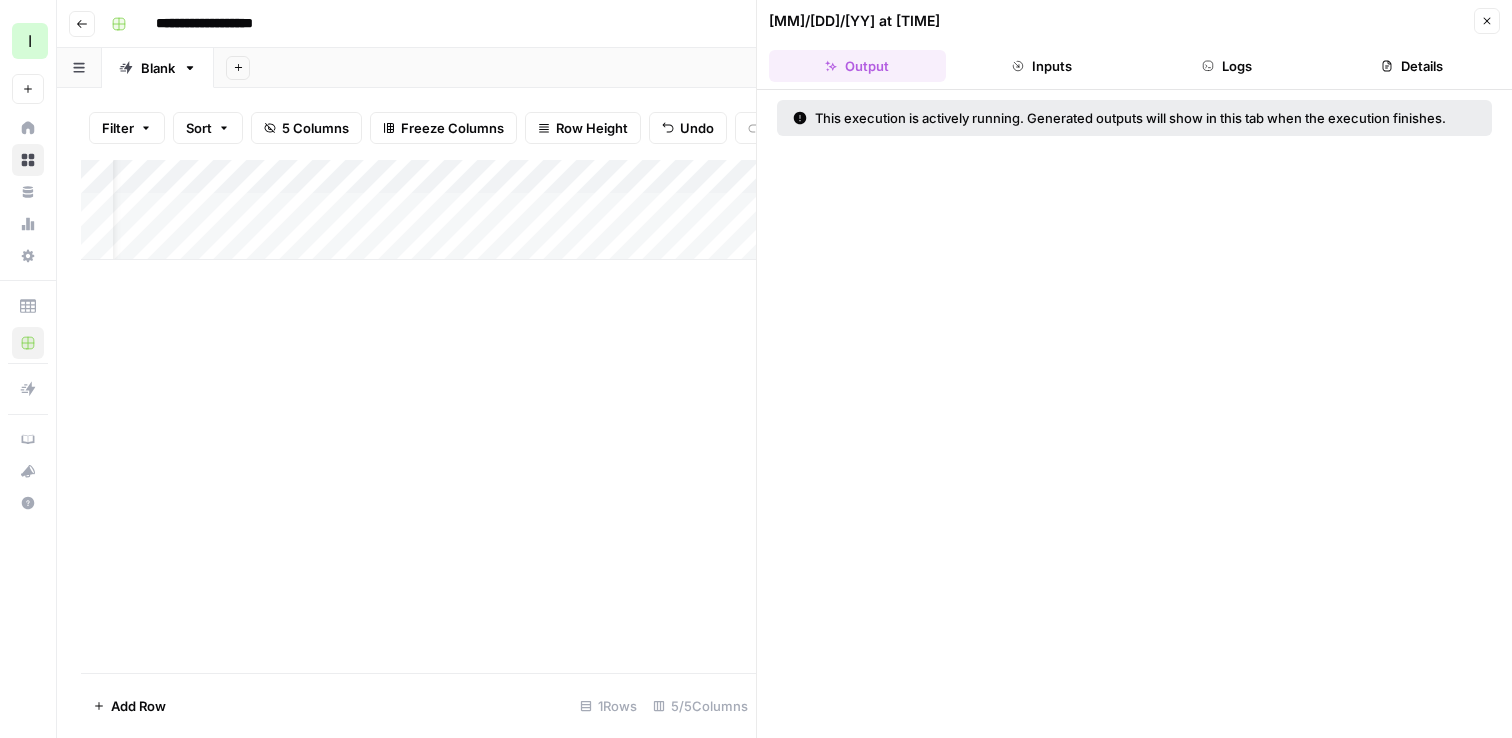 click on "Close" at bounding box center [1487, 21] 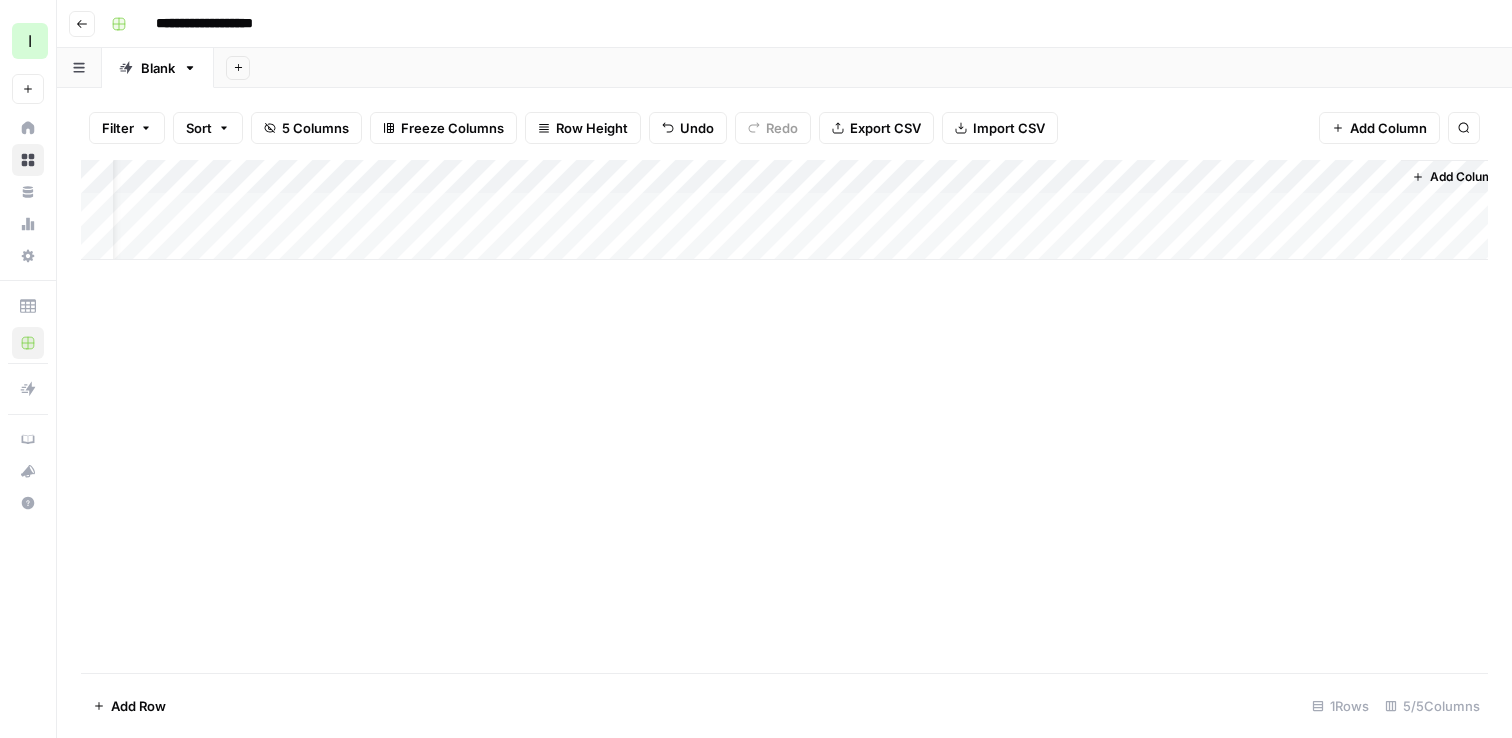 click on "Add Column" at bounding box center [784, 416] 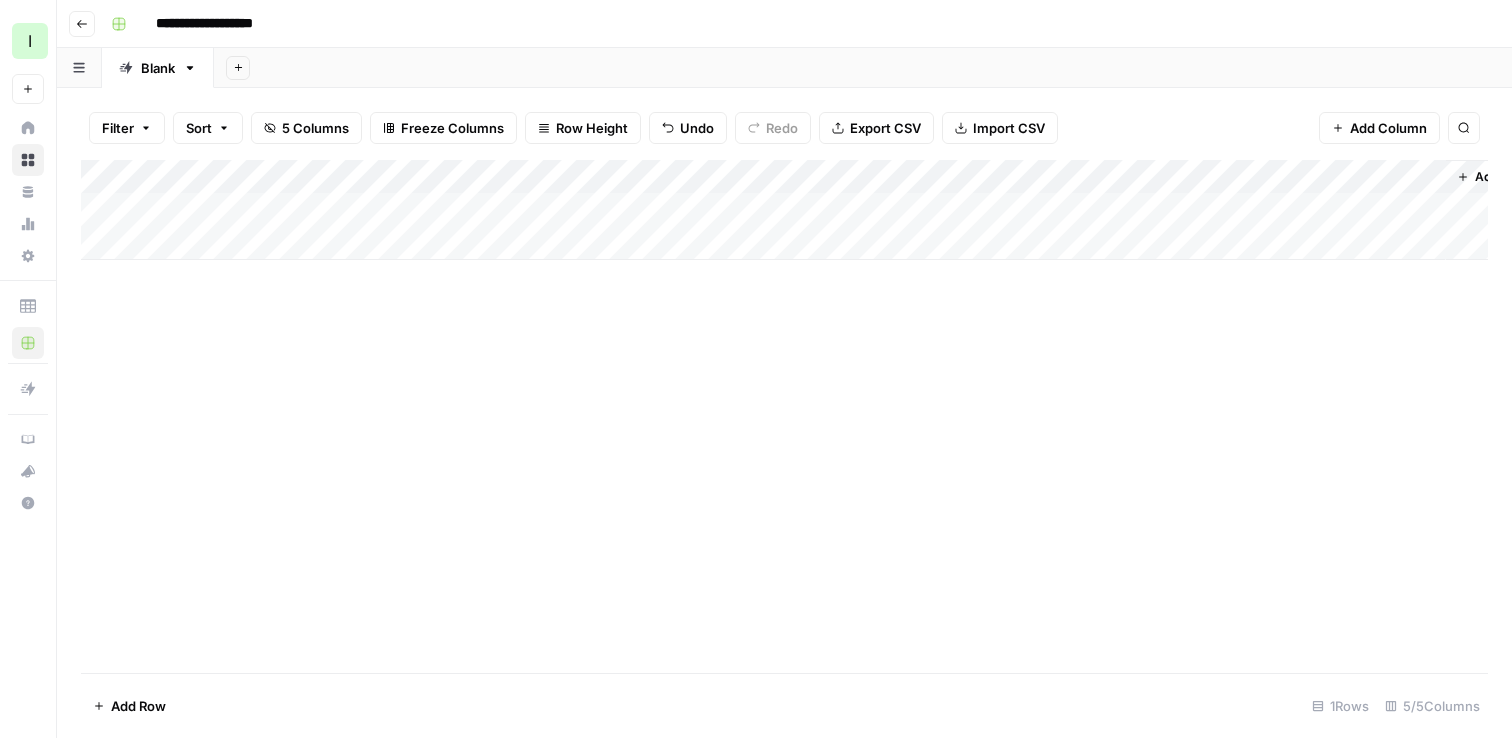 scroll, scrollTop: 0, scrollLeft: 0, axis: both 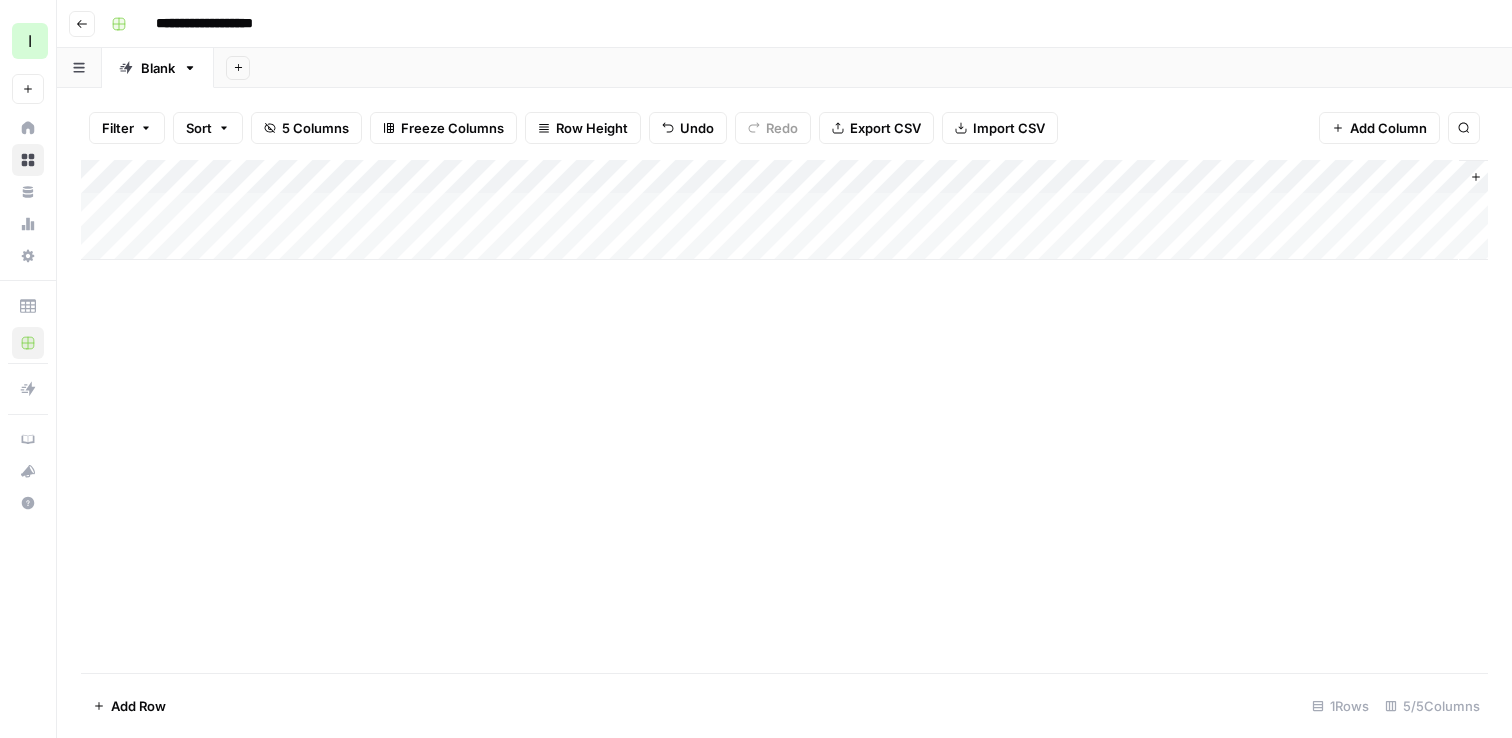 click on "Add Column" at bounding box center [784, 210] 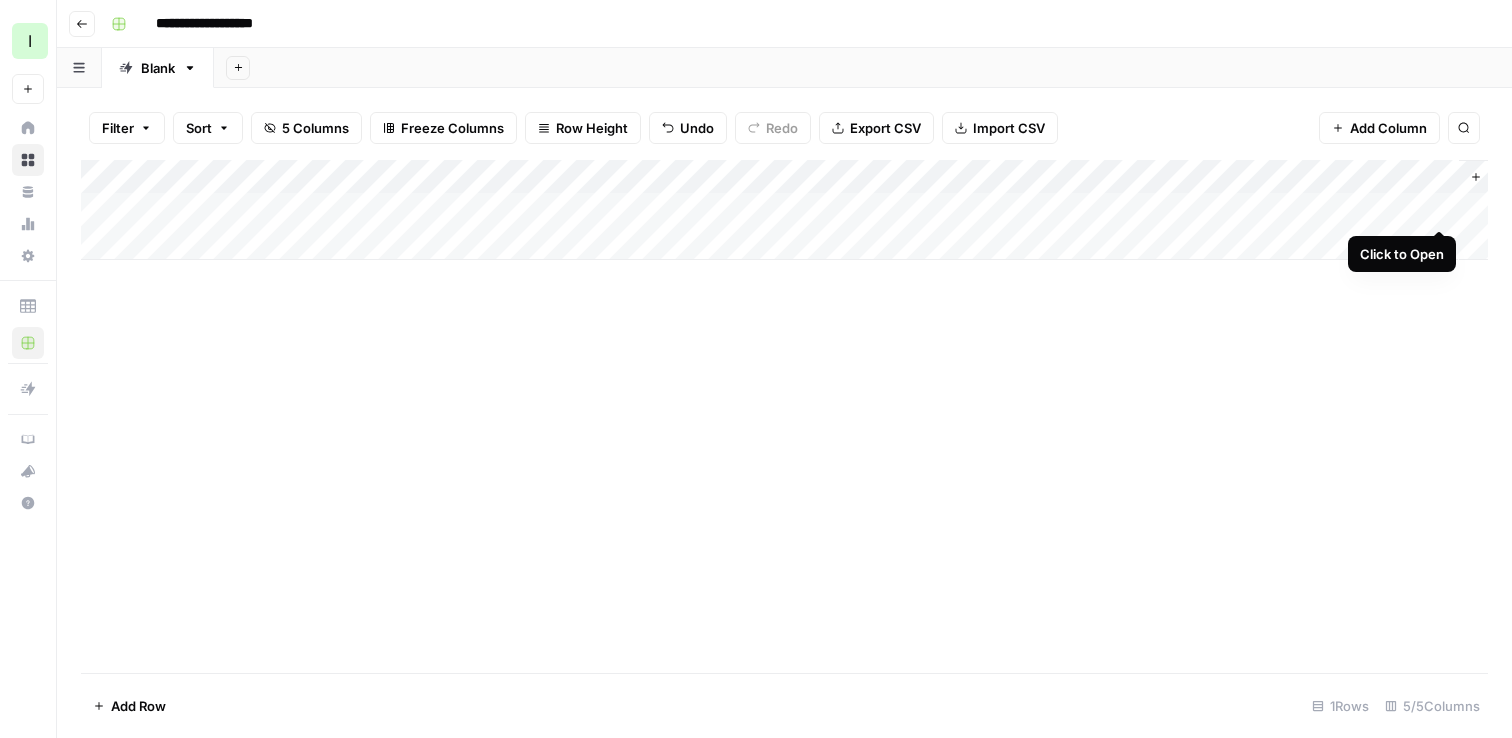 click on "Add Column" at bounding box center (784, 210) 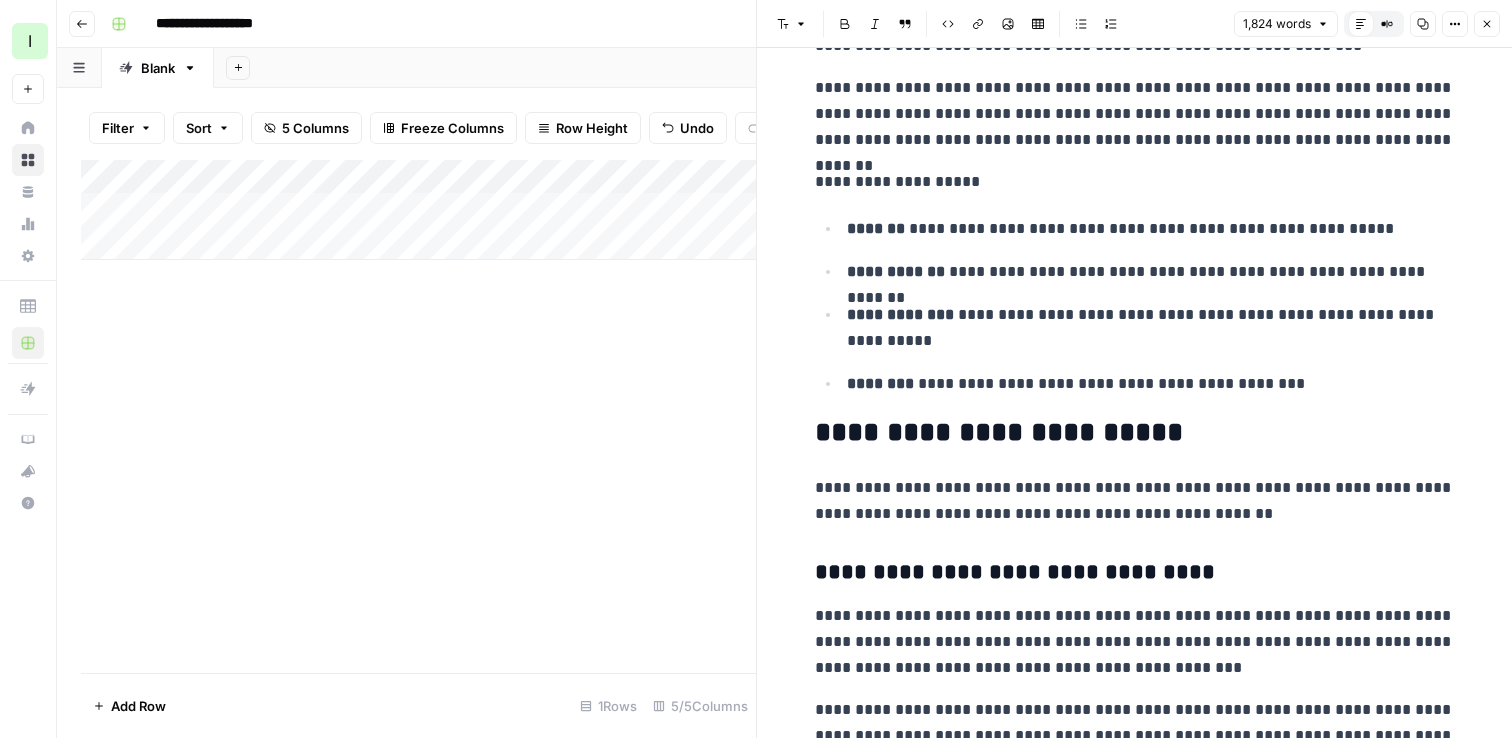 scroll, scrollTop: 513, scrollLeft: 0, axis: vertical 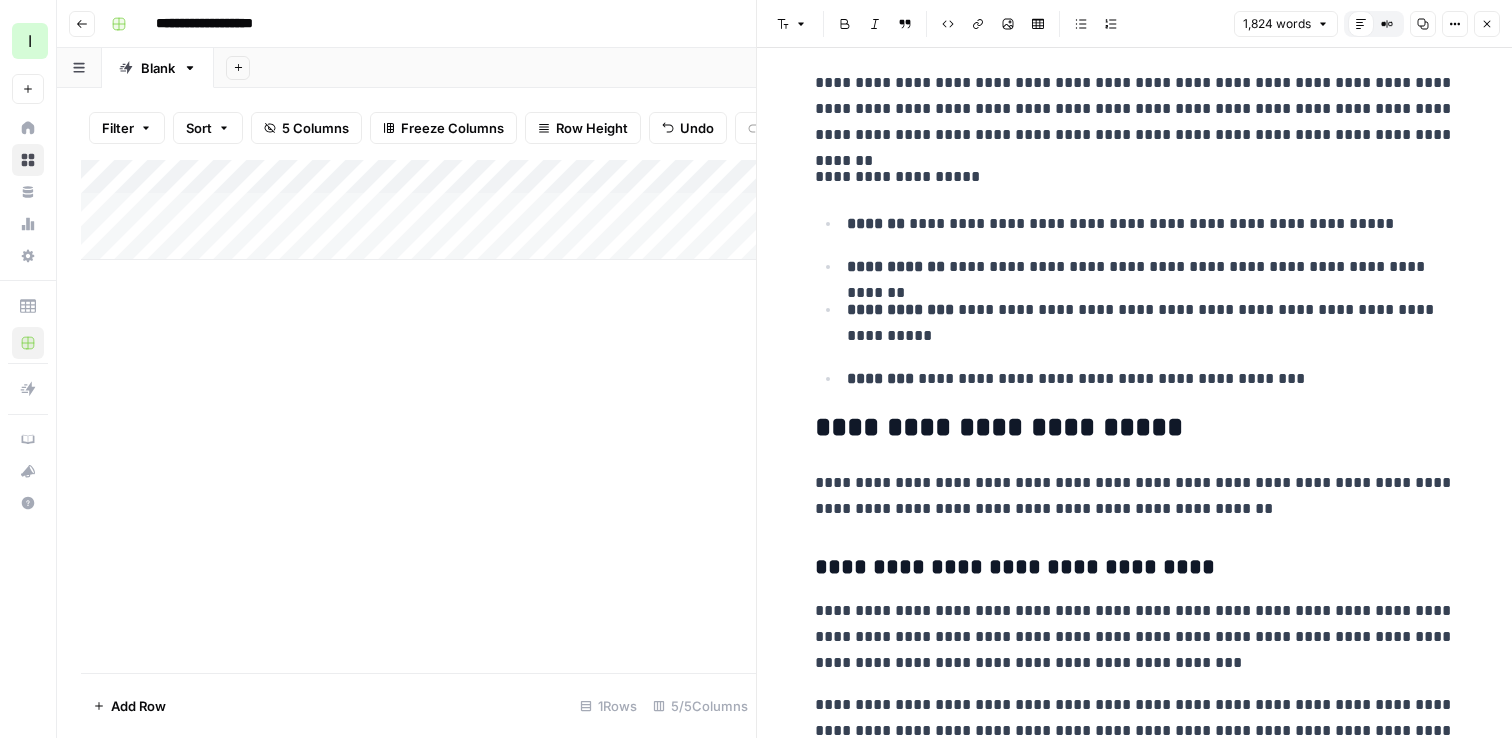 click on "**********" at bounding box center [1135, 428] 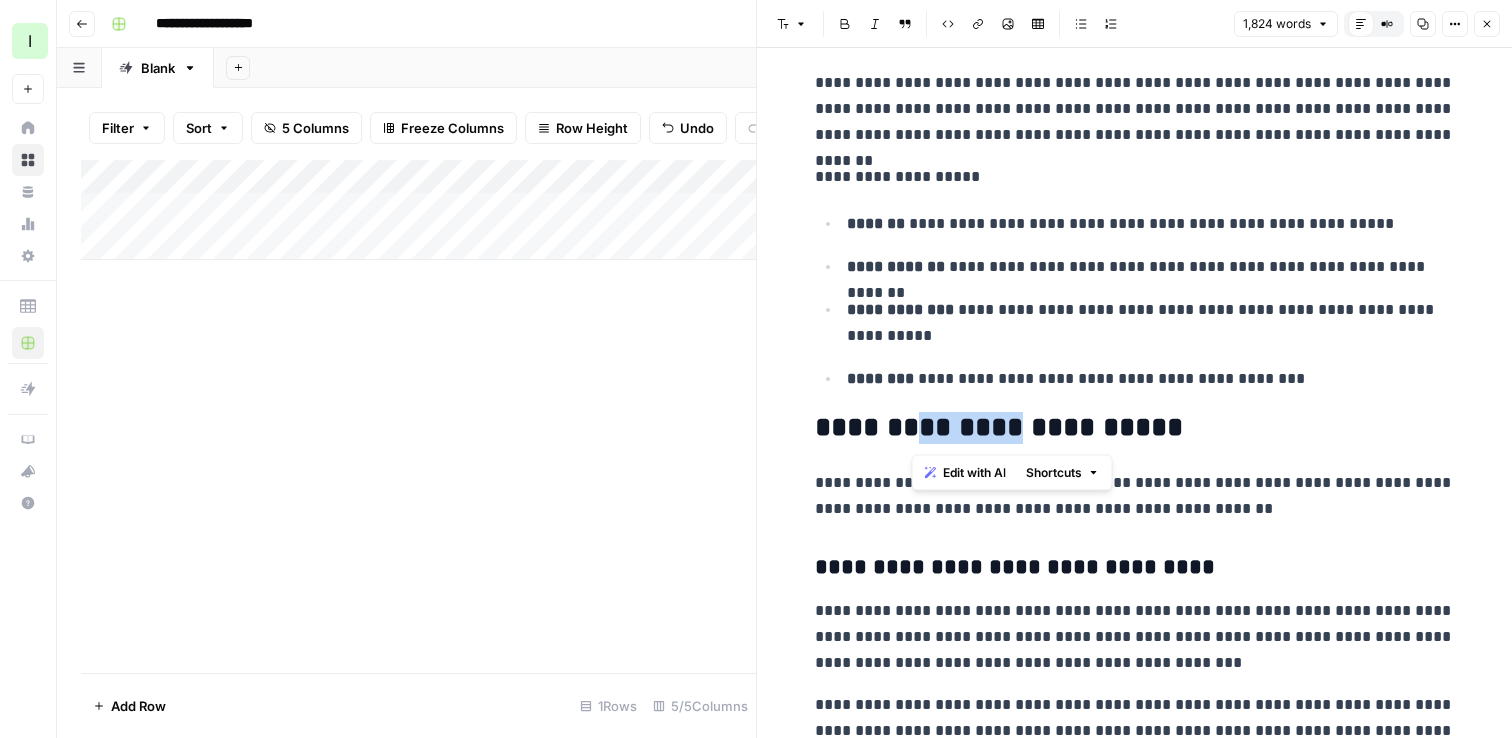 click on "**********" at bounding box center [1135, 428] 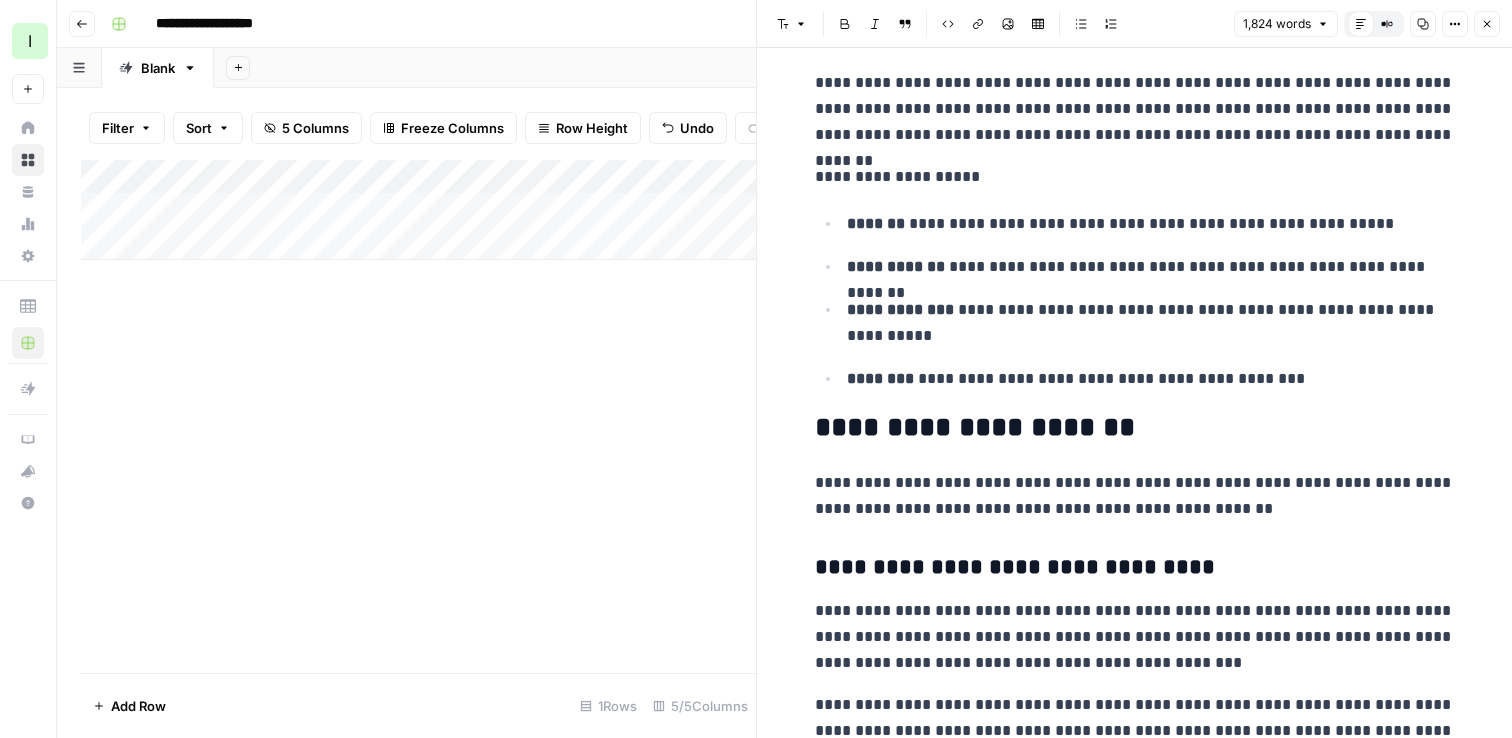 click on "**********" at bounding box center (1135, 496) 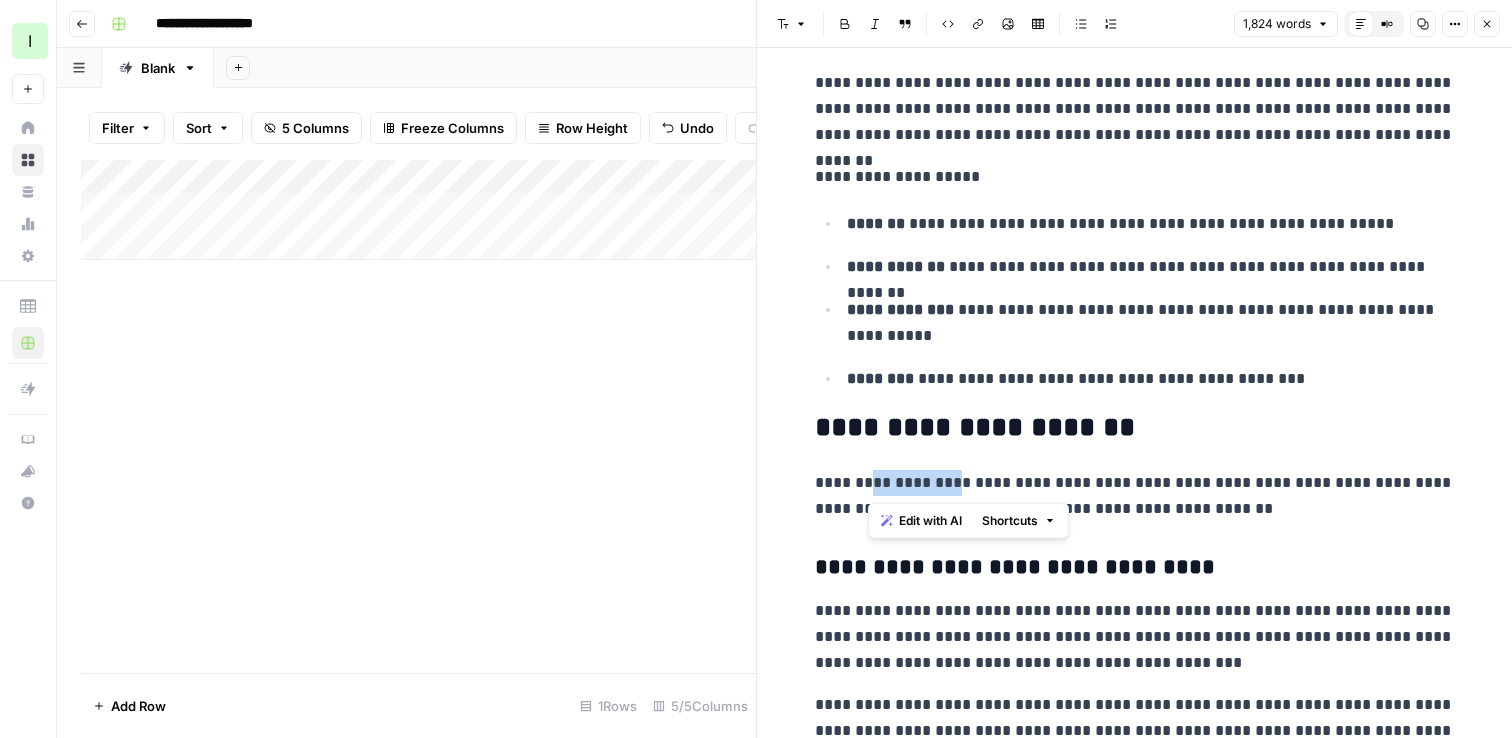 click on "**********" at bounding box center [1135, 496] 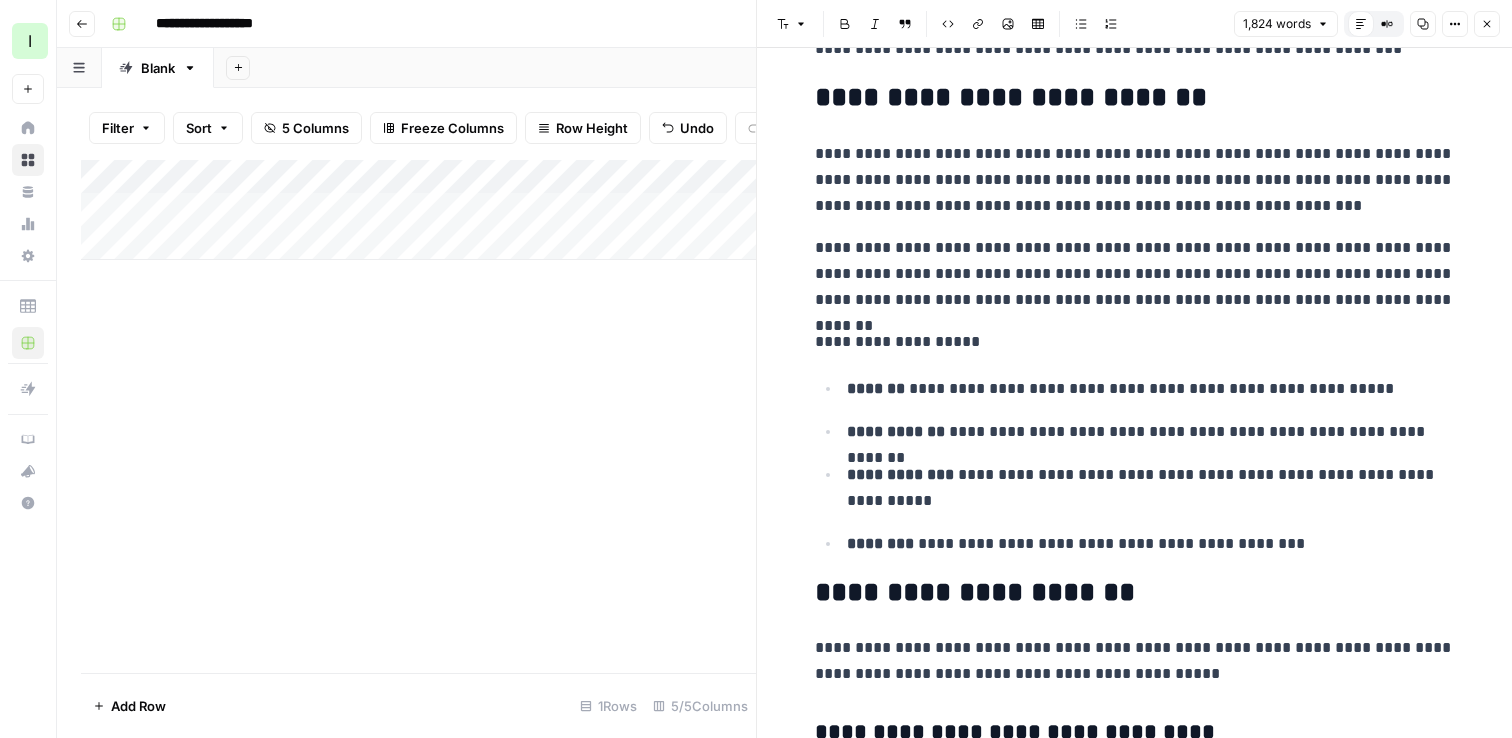 scroll, scrollTop: 0, scrollLeft: 0, axis: both 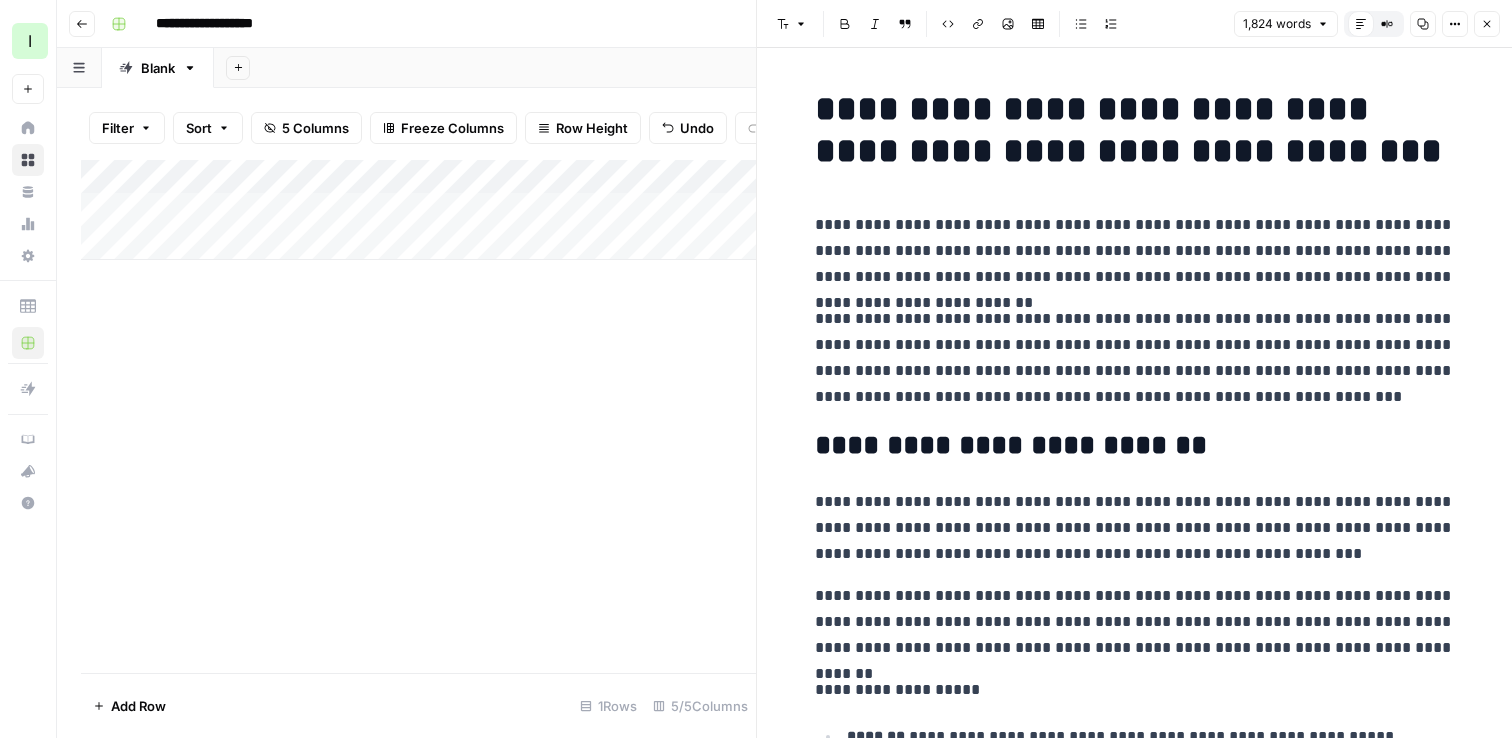 click on "Close" at bounding box center (1487, 24) 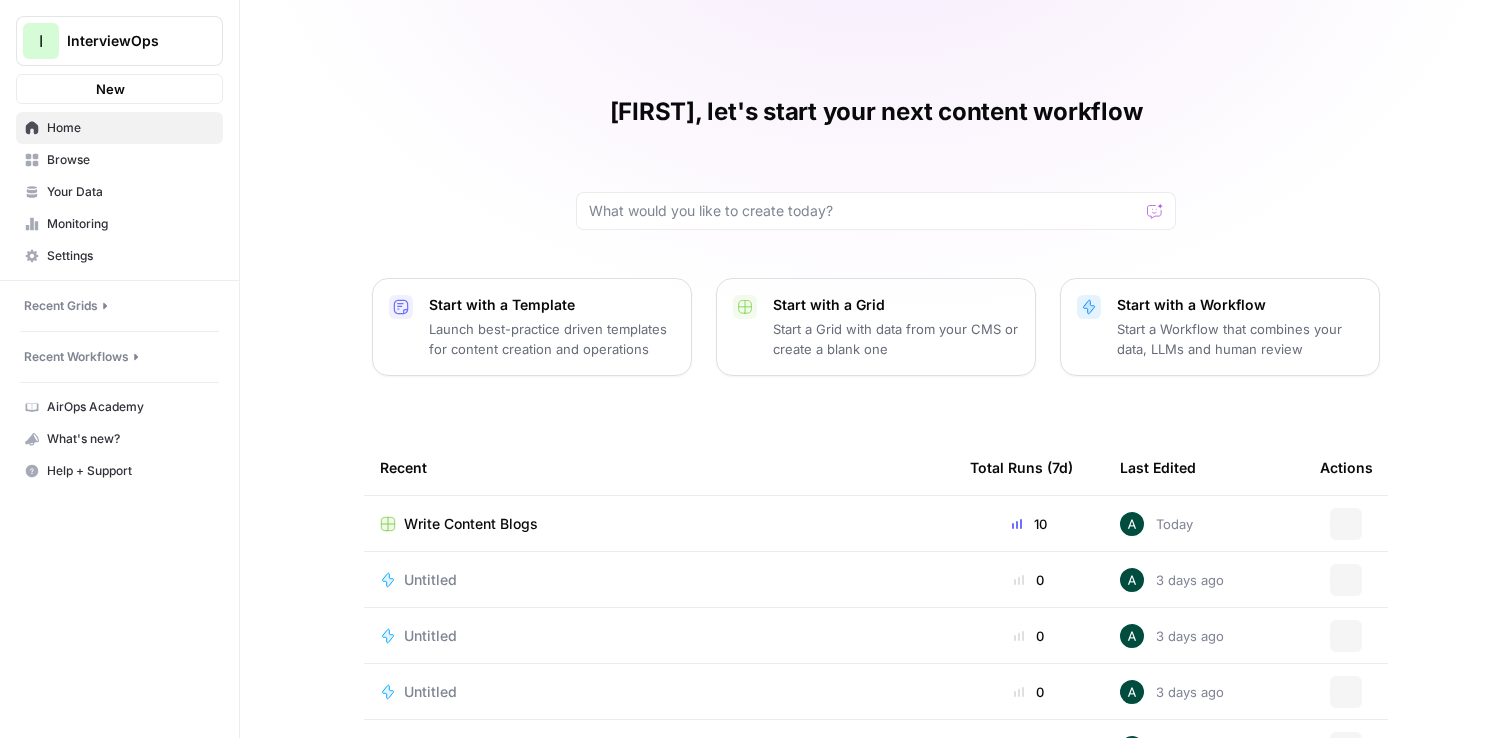 scroll, scrollTop: 0, scrollLeft: 0, axis: both 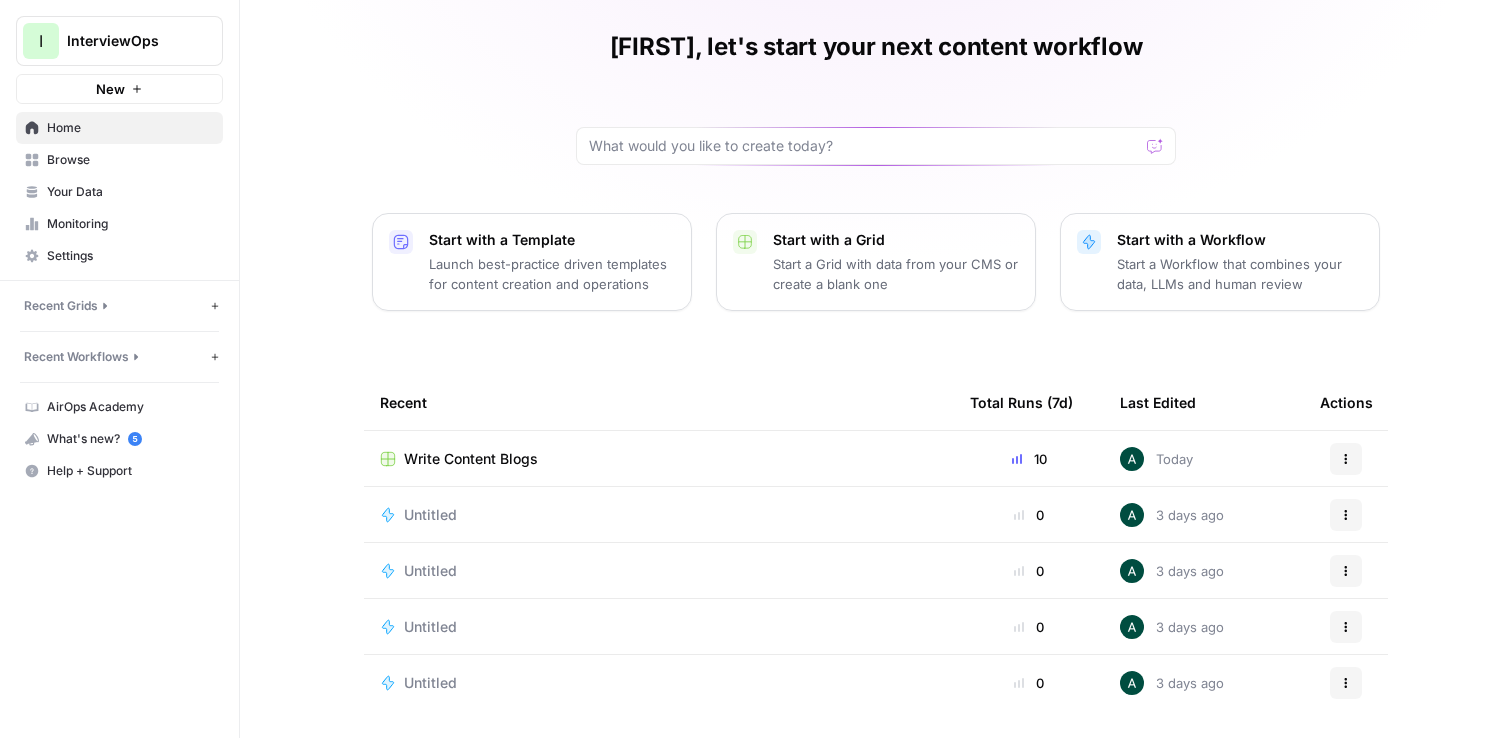 click on "Write Content Blogs" at bounding box center (471, 459) 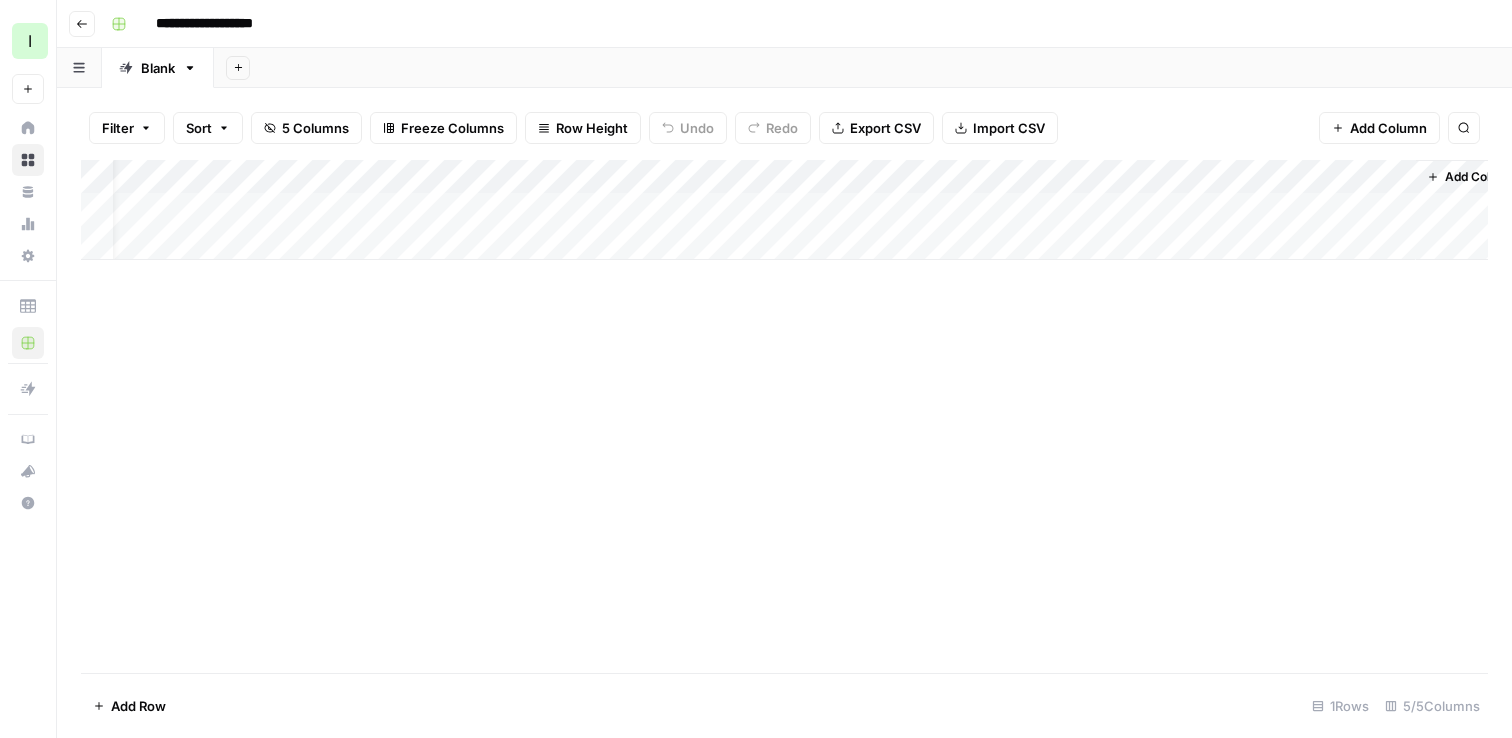 scroll, scrollTop: 0, scrollLeft: 0, axis: both 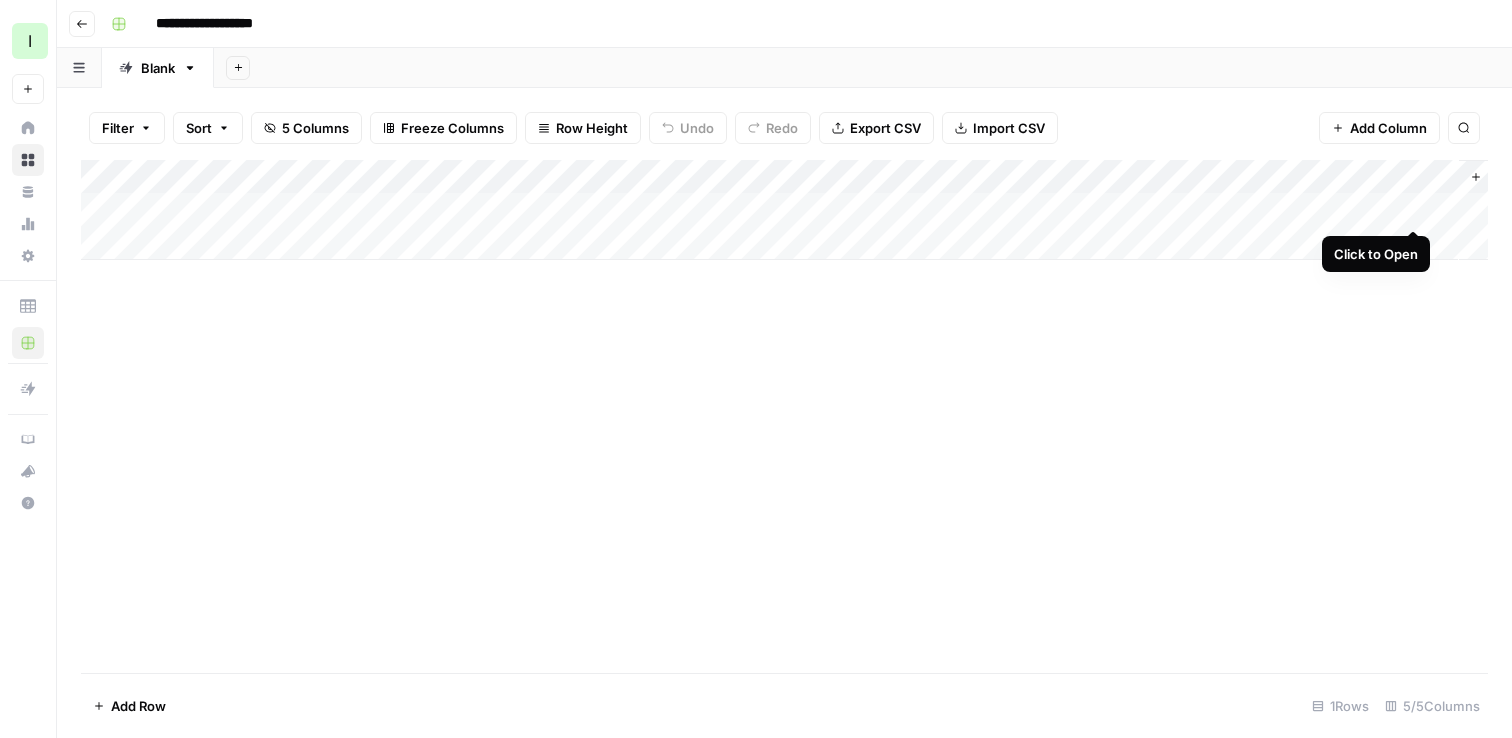 click on "Add Column" at bounding box center [784, 210] 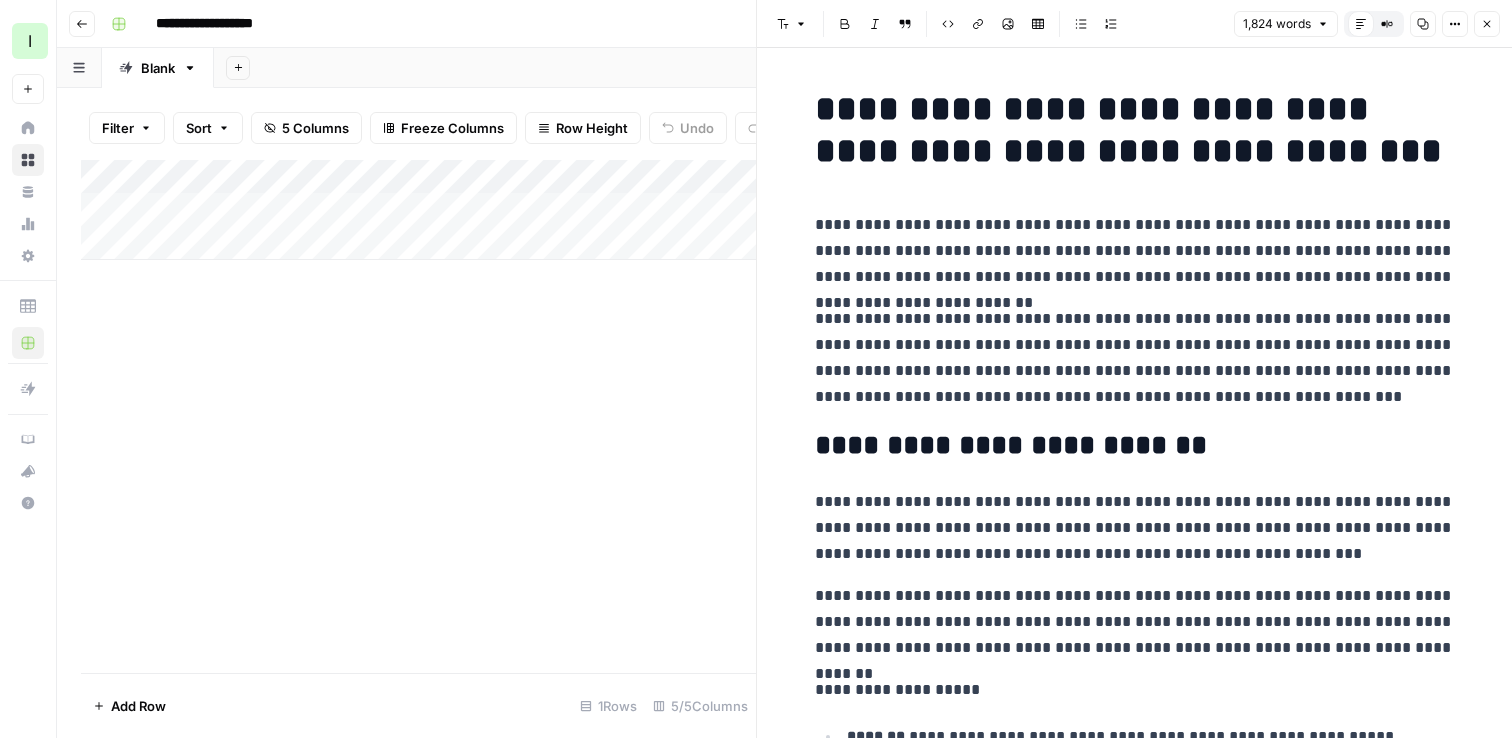 click on "Close" at bounding box center [1487, 24] 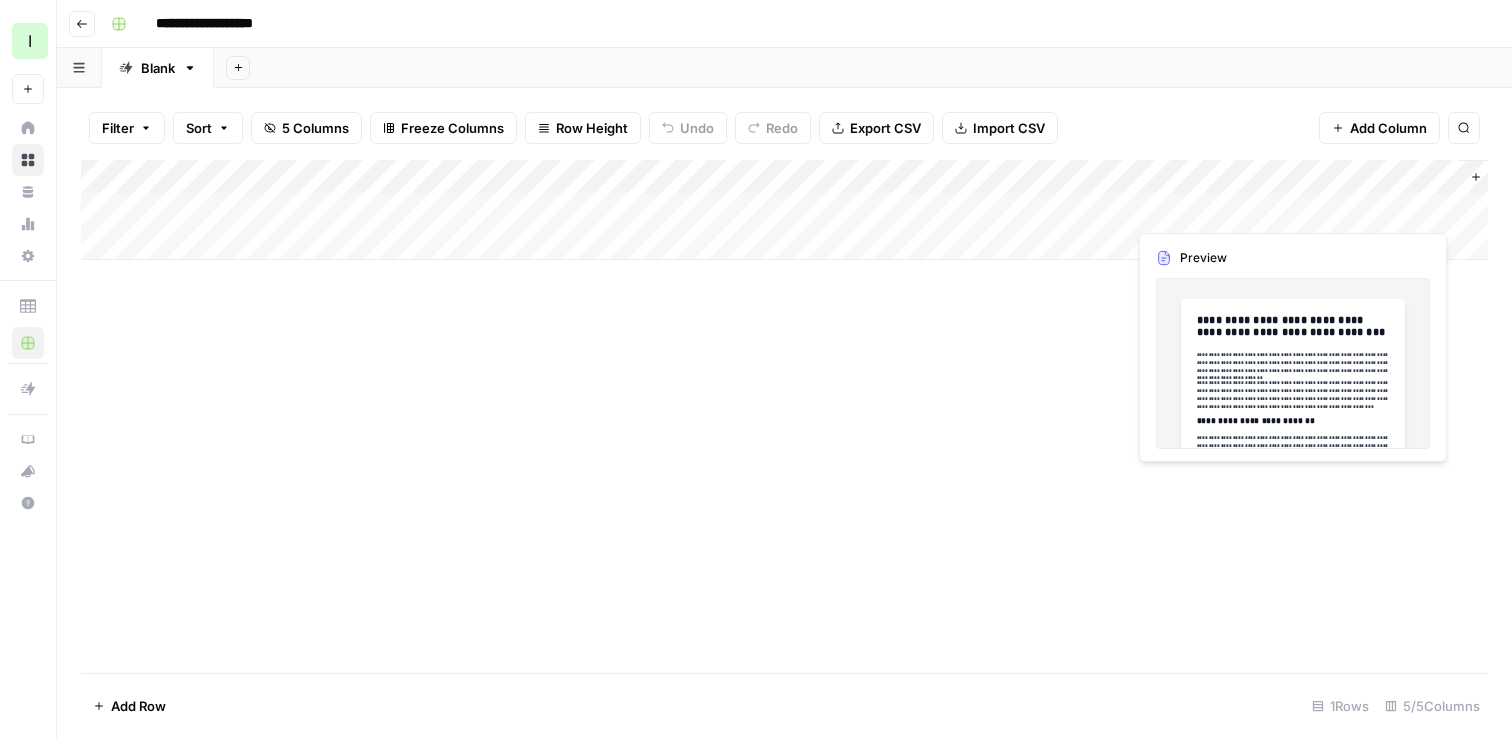 click on "Add Column" at bounding box center [784, 210] 